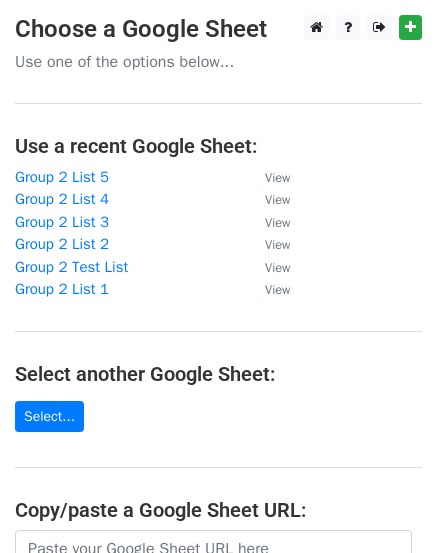 scroll, scrollTop: 0, scrollLeft: 0, axis: both 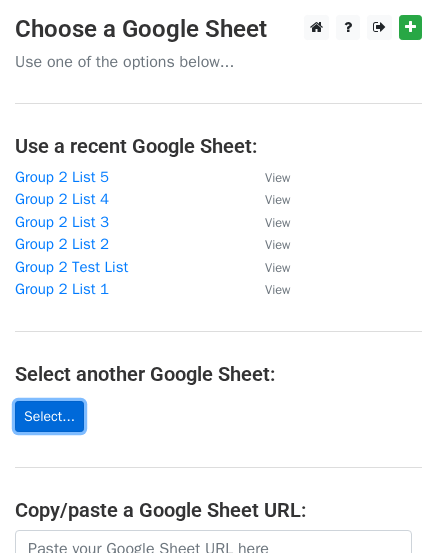 click on "Select..." at bounding box center (49, 416) 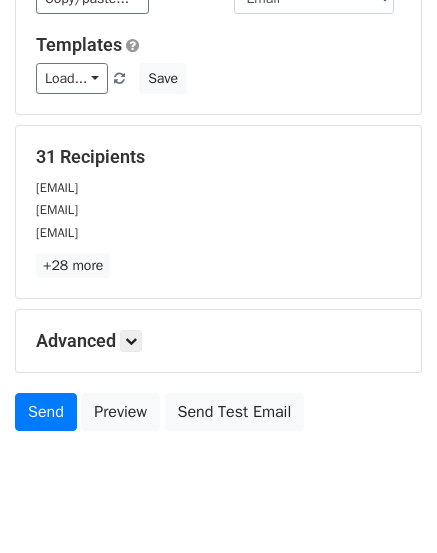 scroll, scrollTop: 200, scrollLeft: 0, axis: vertical 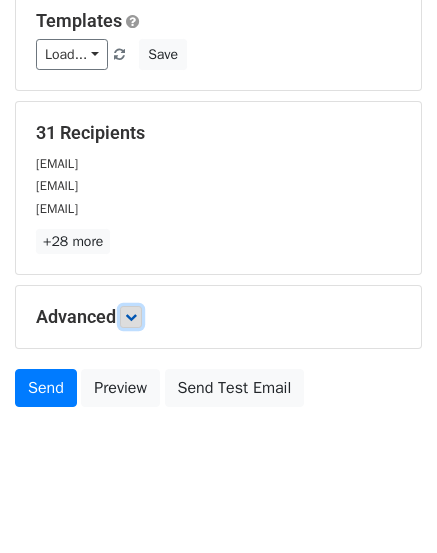 click at bounding box center (131, 317) 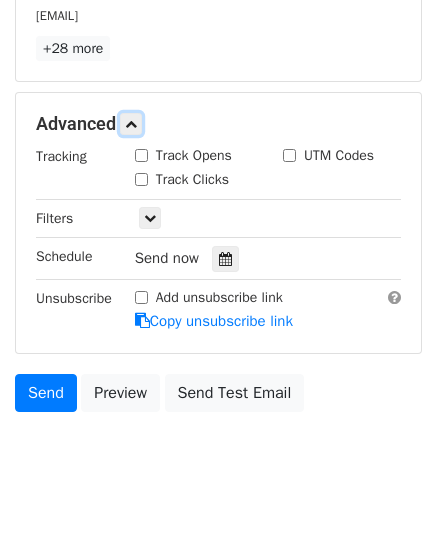 scroll, scrollTop: 400, scrollLeft: 0, axis: vertical 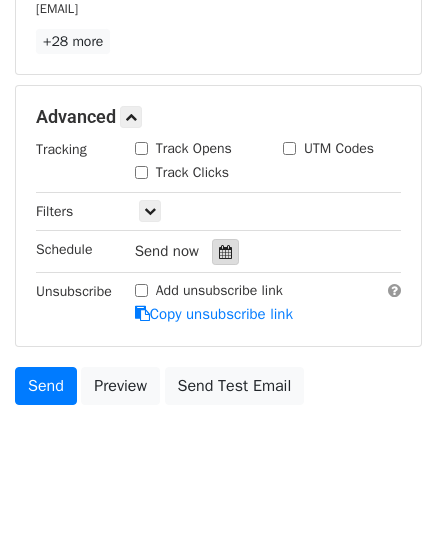 click at bounding box center (225, 252) 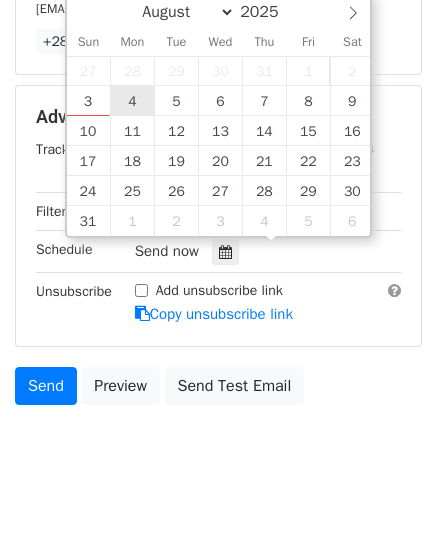 type on "2025-08-04 12:00" 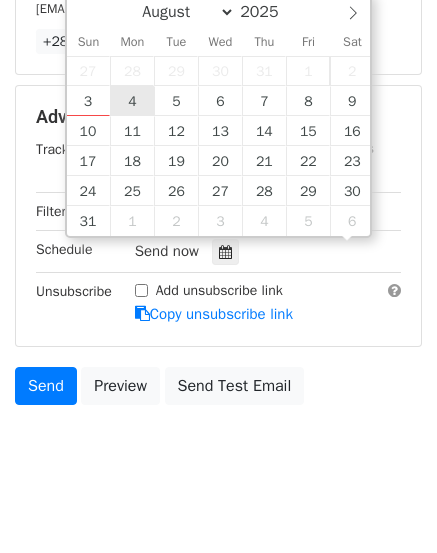 scroll, scrollTop: 1, scrollLeft: 0, axis: vertical 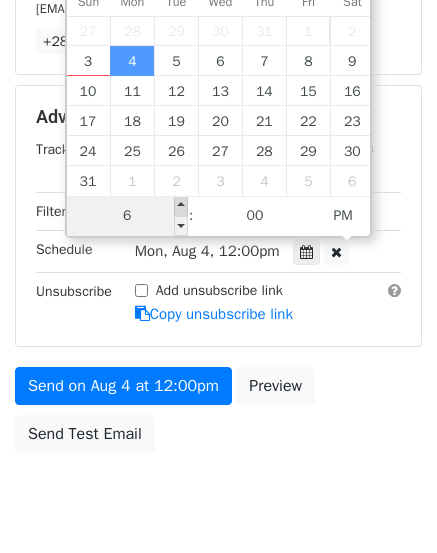 type on "06" 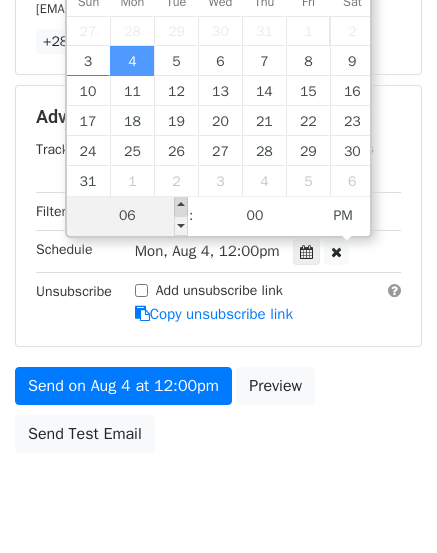type on "2025-08-04 18:00" 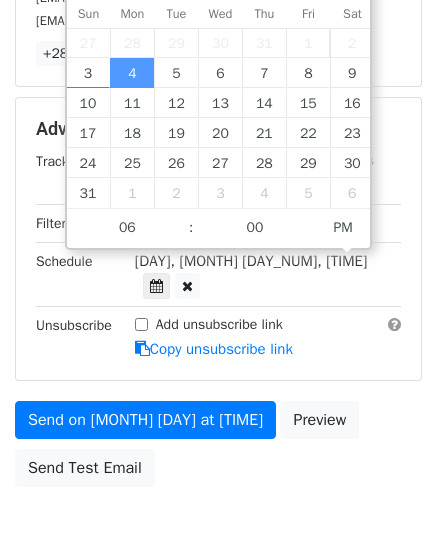 scroll, scrollTop: 400, scrollLeft: 0, axis: vertical 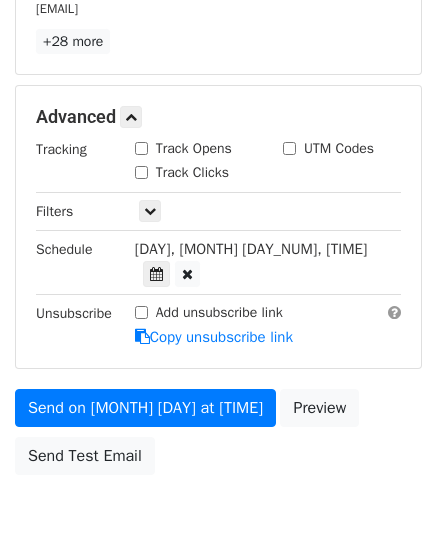 click on "Send on Aug 4 at 6:00pm
Preview
Send Test Email" at bounding box center (218, 437) 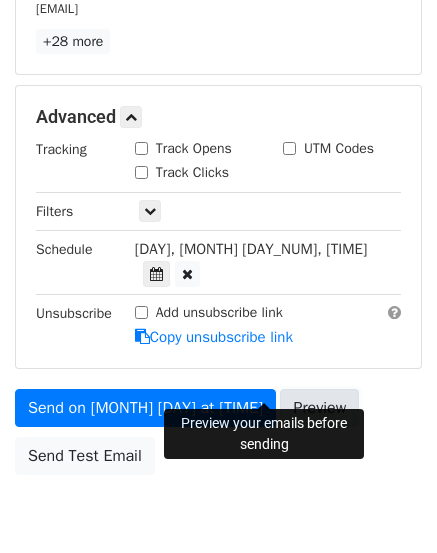 click on "Preview" at bounding box center [319, 408] 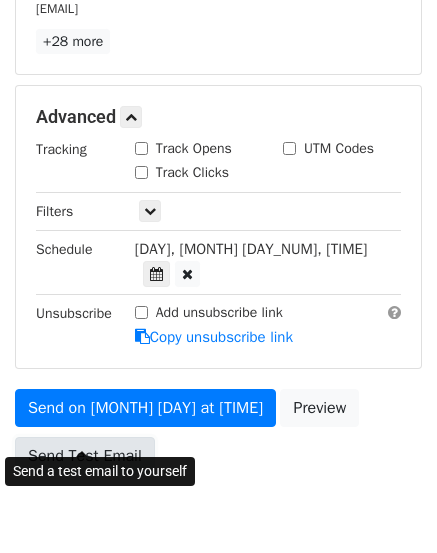 click on "Send Test Email" at bounding box center [85, 456] 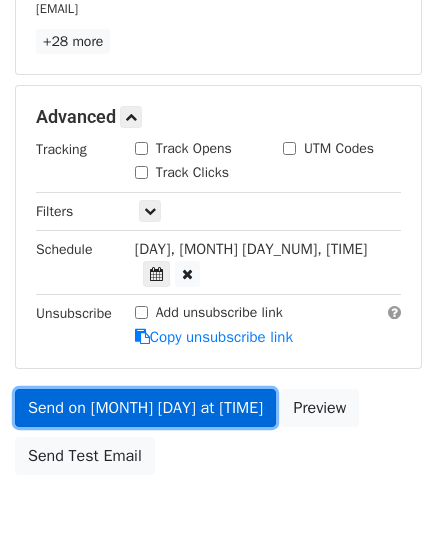 click on "Send on Aug 4 at 6:00pm" at bounding box center [145, 408] 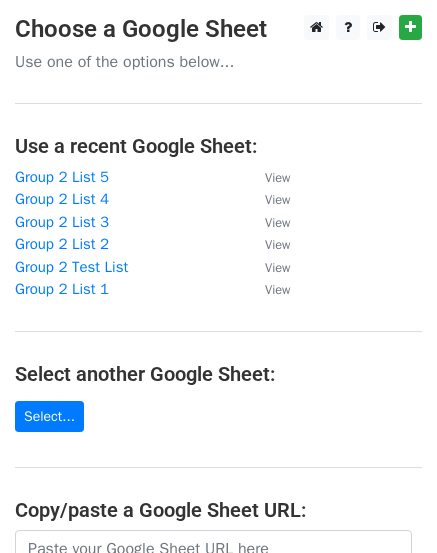 scroll, scrollTop: 0, scrollLeft: 0, axis: both 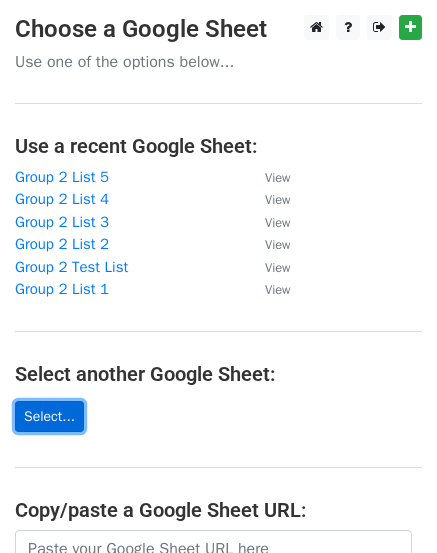 click on "Select..." at bounding box center [49, 416] 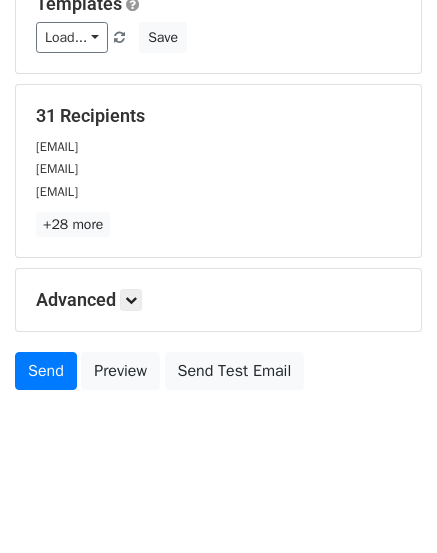 scroll, scrollTop: 224, scrollLeft: 0, axis: vertical 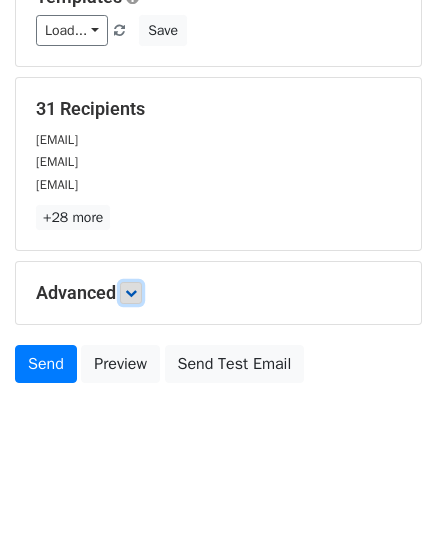 click at bounding box center [131, 293] 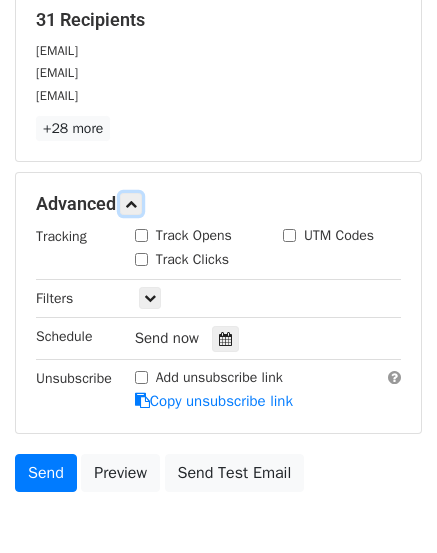 scroll, scrollTop: 324, scrollLeft: 0, axis: vertical 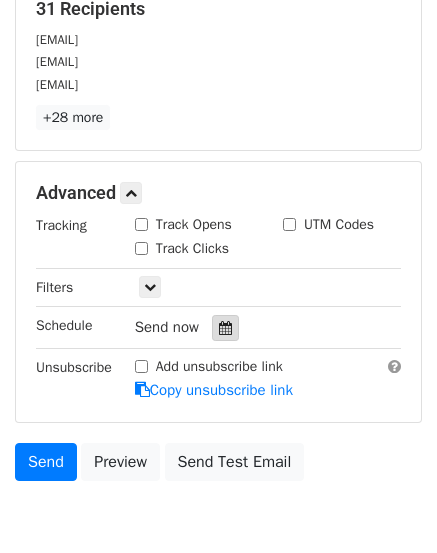 click at bounding box center [225, 328] 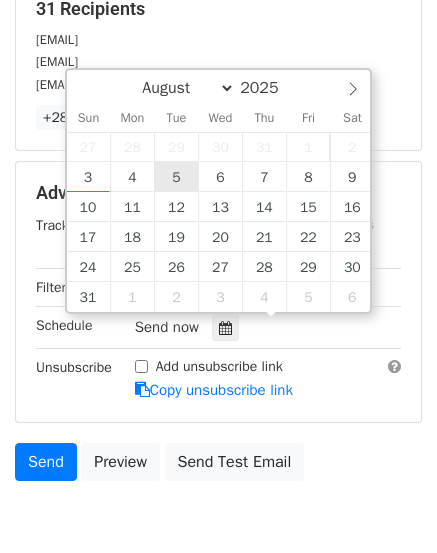 type on "2025-08-05 12:00" 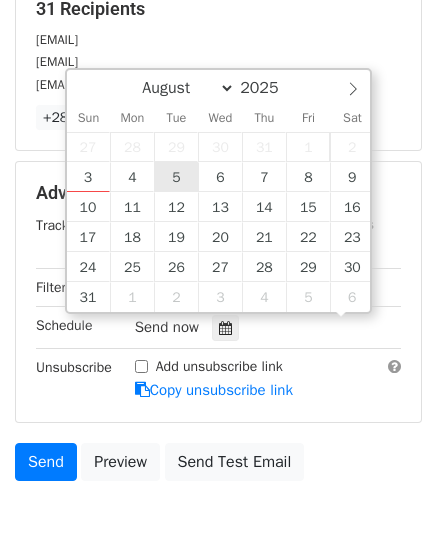 scroll, scrollTop: 1, scrollLeft: 0, axis: vertical 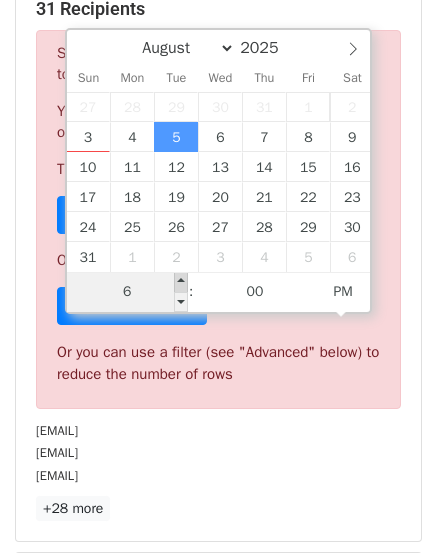 type on "06" 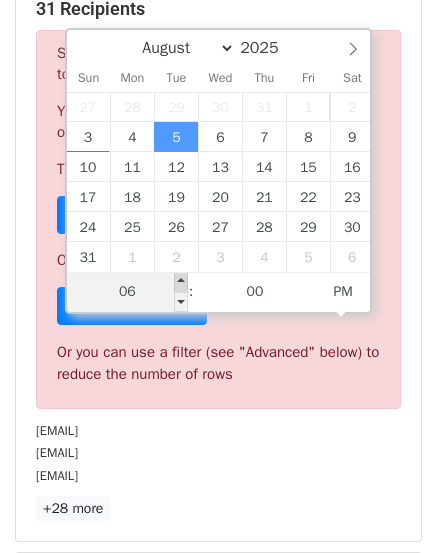 type on "2025-08-05 18:00" 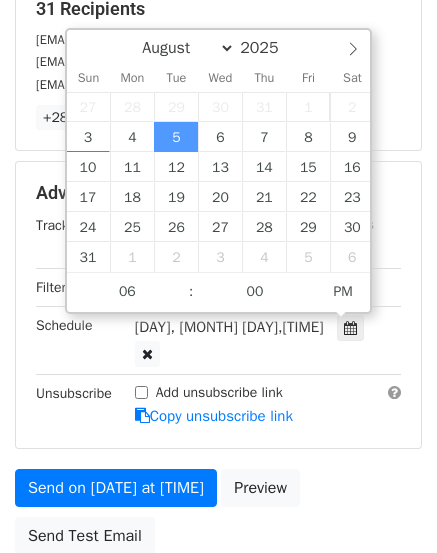 click on "Variables
Copy/paste...
{{First Name}}
{{Email}}
Email column
First Name
Email
Templates
Load...
No templates saved
Save
31 Recipients
01bk021@gmail.com
proshootingcoach@gmail.com
coachedbyflynn@gmail.com
+28 more
31 Recipients
×
01bk021@gmail.com
proshootingcoach@gmail.com
coachedbyflynn@gmail.com
dc.ballersden@gmail.com
Faithanddeb@gmail.com
aaronhimm@gmail.com
thedenbaseball@gmail.com
clare.carroll69@gmail.com
gc5424@gmail.com
Healthyeatsct4@gmail.com
danihoopsbasketball@gmail.com
KyleScatliffeCoaching@gmail.com
tnxt2012@gmail.com
fitbodyphysique@gmail.com
ttswithlindsay@gmail.com
ytyinka@gmail.com
crowan83@gmail.com
larrylee999@gmail.com
nextupsports2018@gmail.com
letsrunamegathon@gmail.com" at bounding box center (218, 174) 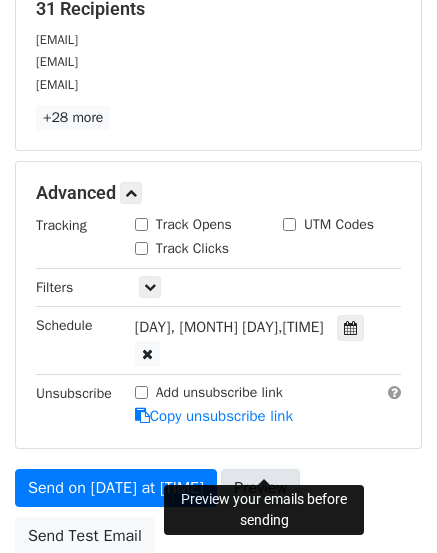 click on "Preview" at bounding box center [260, 488] 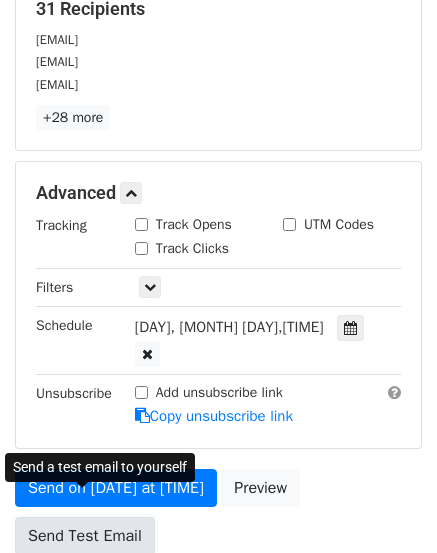 click on "Send Test Email" at bounding box center [85, 536] 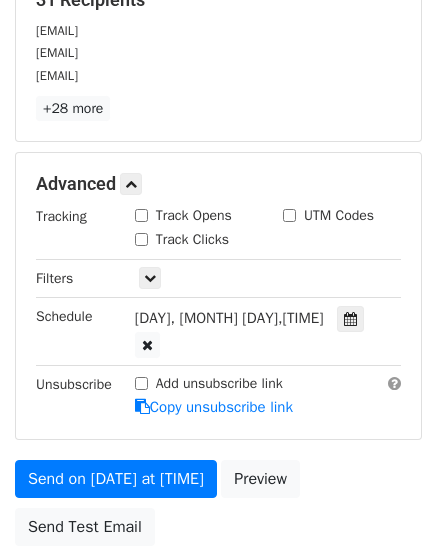 scroll, scrollTop: 424, scrollLeft: 0, axis: vertical 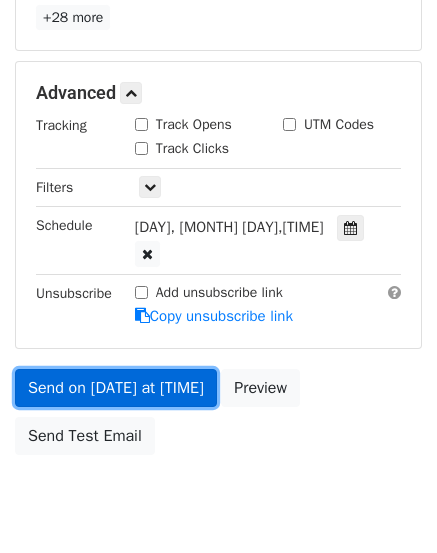 click on "Send on Aug 5 at 6:00pm" at bounding box center (116, 388) 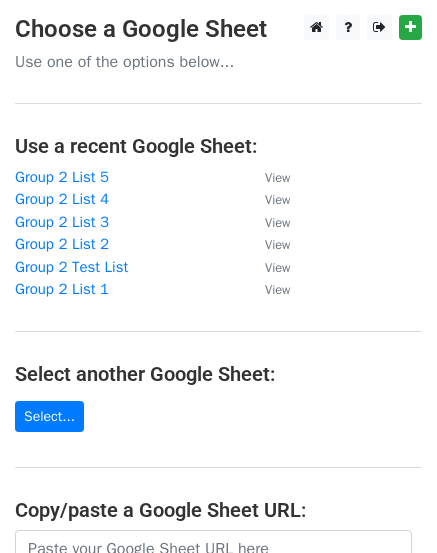 scroll, scrollTop: 0, scrollLeft: 0, axis: both 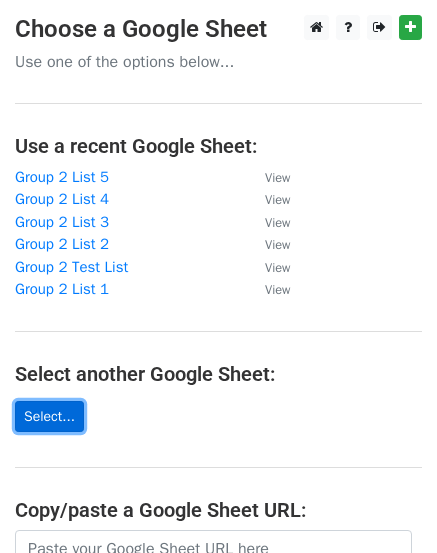 click on "Select..." at bounding box center (49, 416) 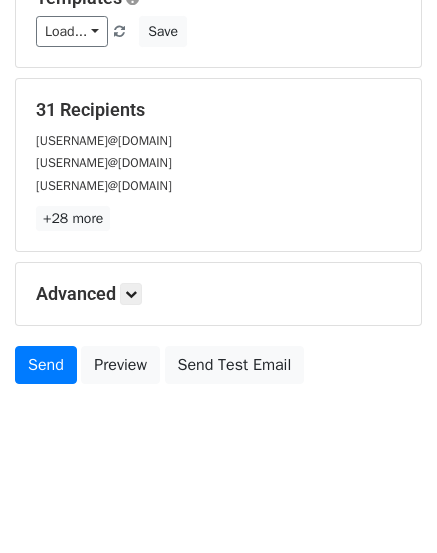 scroll, scrollTop: 224, scrollLeft: 0, axis: vertical 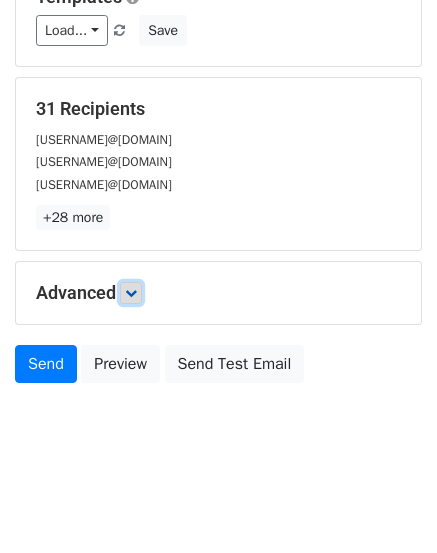 click at bounding box center (131, 293) 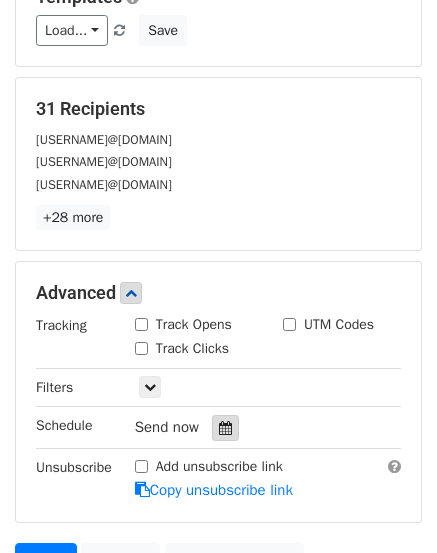 click at bounding box center [225, 428] 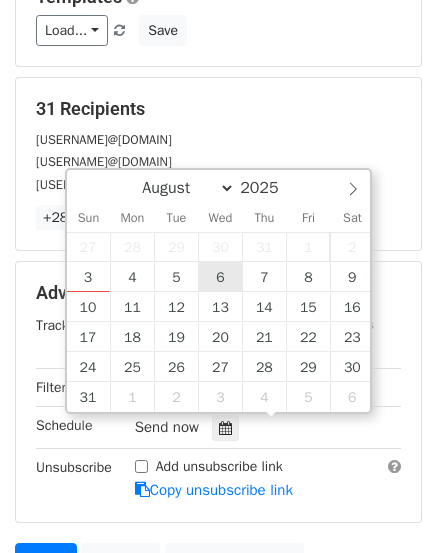 type on "2025-08-06 12:00" 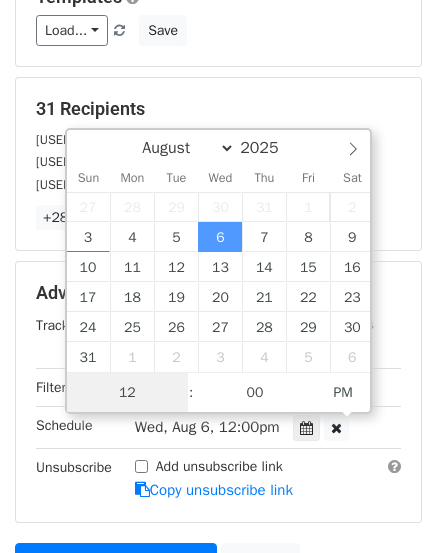 scroll, scrollTop: 1, scrollLeft: 0, axis: vertical 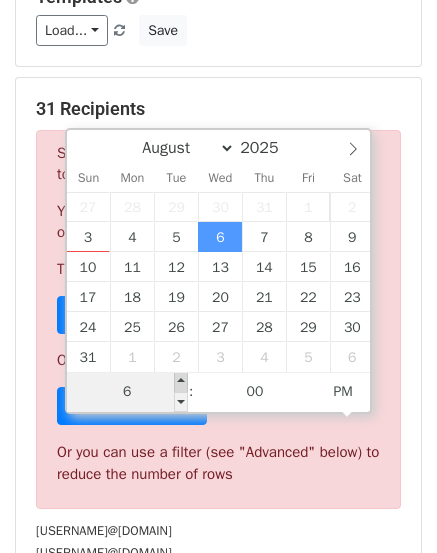 type on "06" 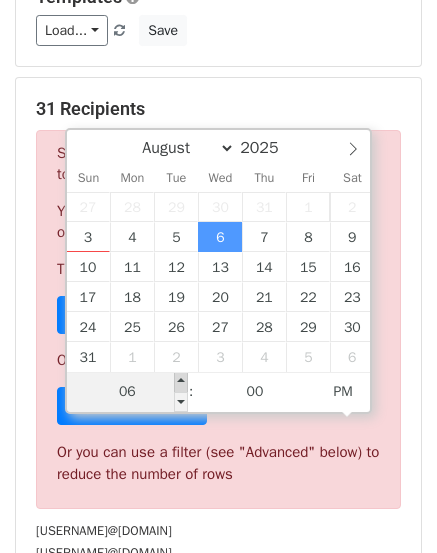 type on "2025-08-06 18:00" 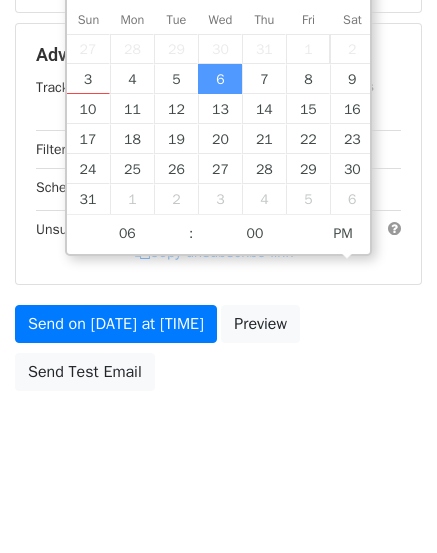 scroll, scrollTop: 388, scrollLeft: 0, axis: vertical 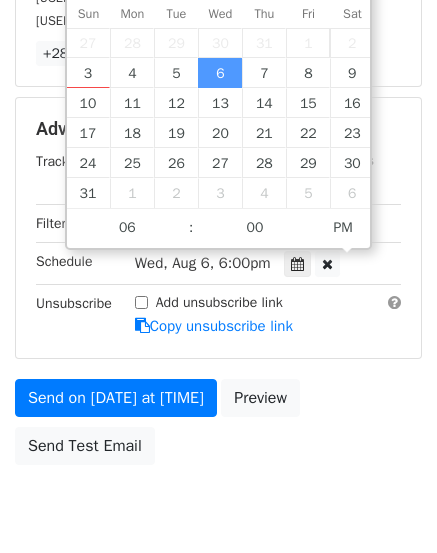 click on "Add unsubscribe link
Copy unsubscribe link" at bounding box center (268, 315) 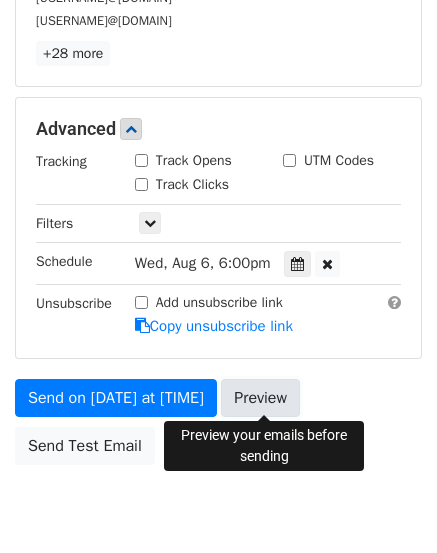 click on "Preview" at bounding box center (260, 398) 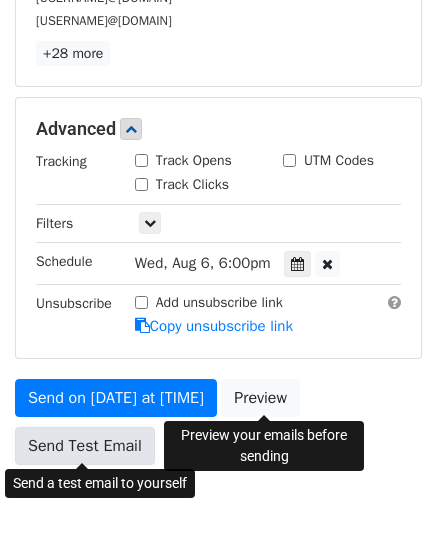 click on "Send Test Email" at bounding box center (85, 446) 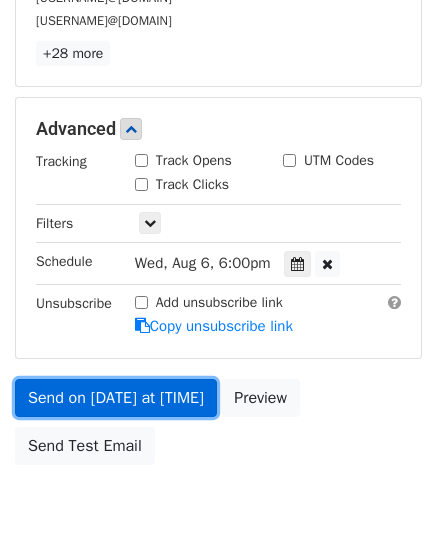 click on "Send on Aug 6 at 6:00pm" at bounding box center [116, 398] 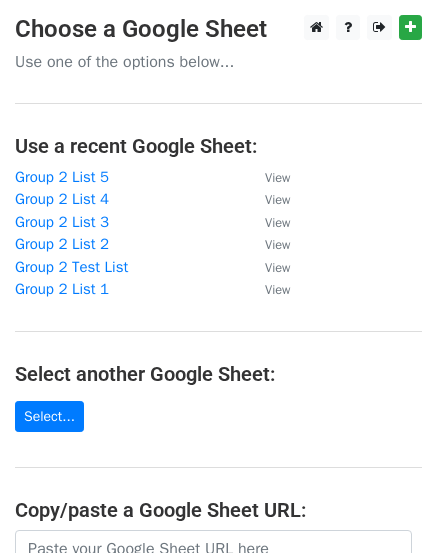 scroll, scrollTop: 0, scrollLeft: 0, axis: both 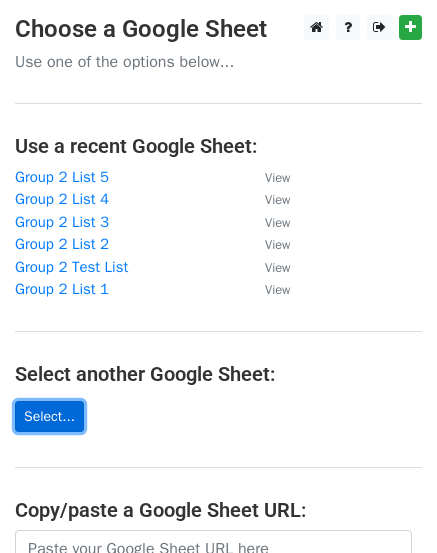 click on "Select..." at bounding box center [49, 416] 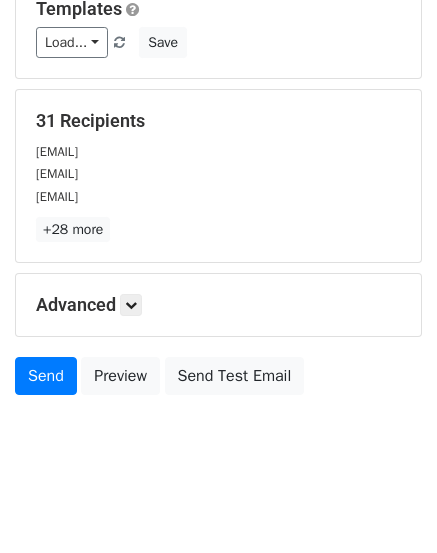 scroll, scrollTop: 224, scrollLeft: 0, axis: vertical 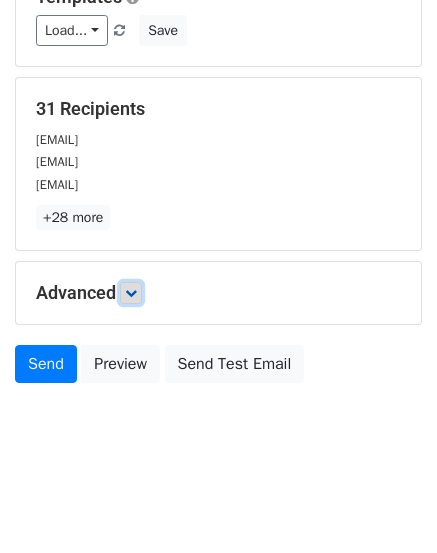 click at bounding box center [131, 293] 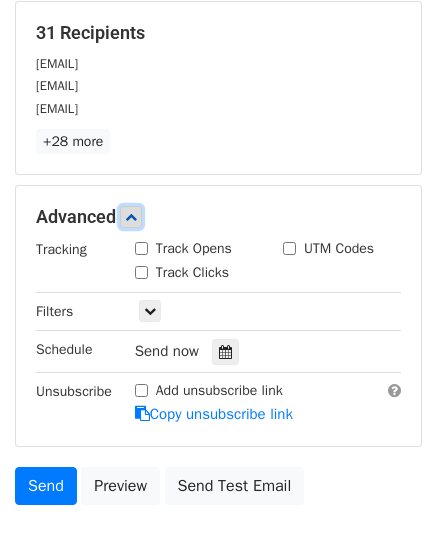 scroll, scrollTop: 324, scrollLeft: 0, axis: vertical 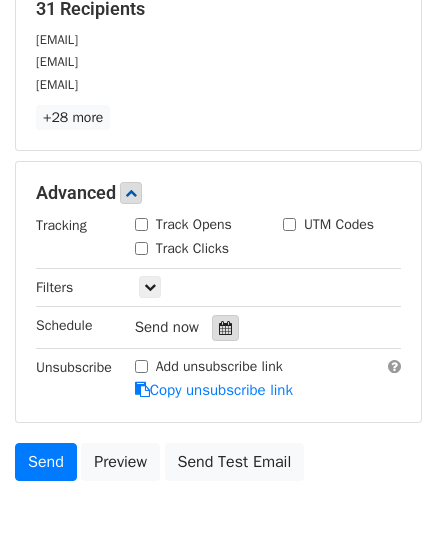 click at bounding box center [225, 328] 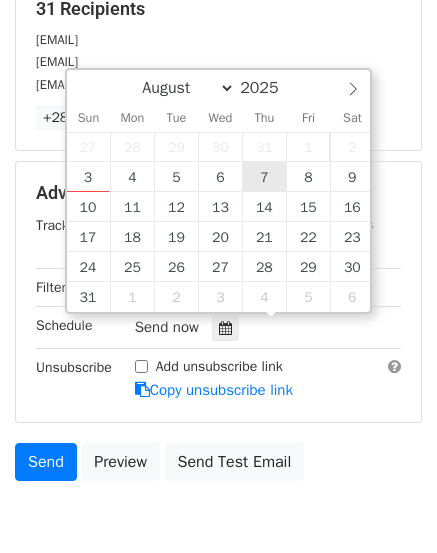type on "[YEAR]-[MONTH]-[DAY] [TIME]" 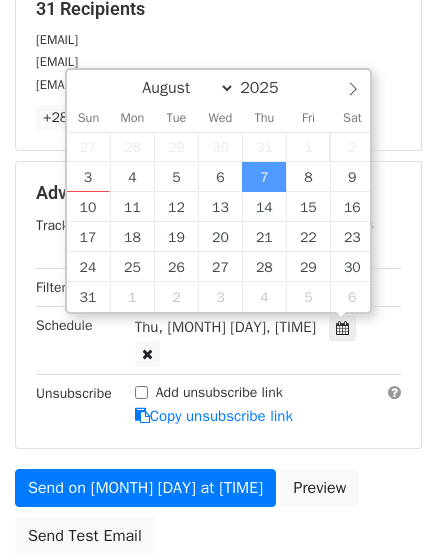 scroll, scrollTop: 1, scrollLeft: 0, axis: vertical 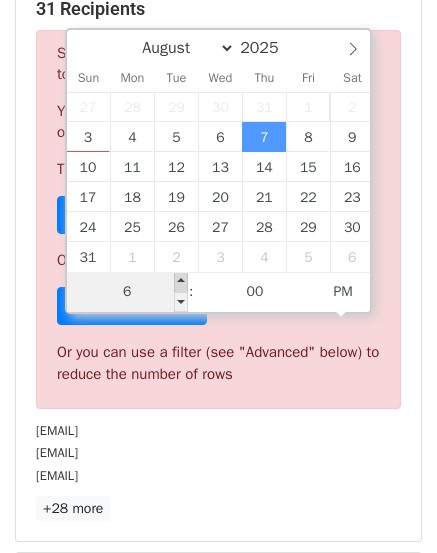 type on "06" 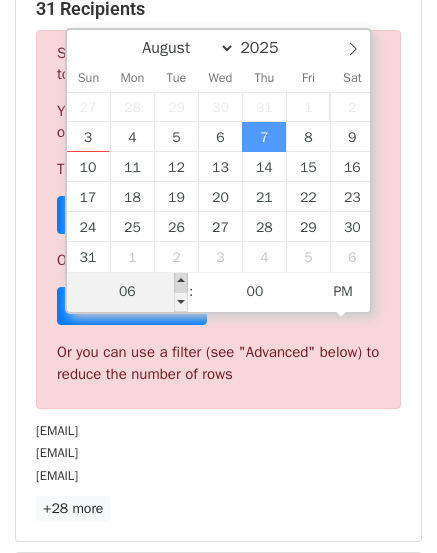 type on "[YEAR]-[MONTH]-[DAY] [TIME]" 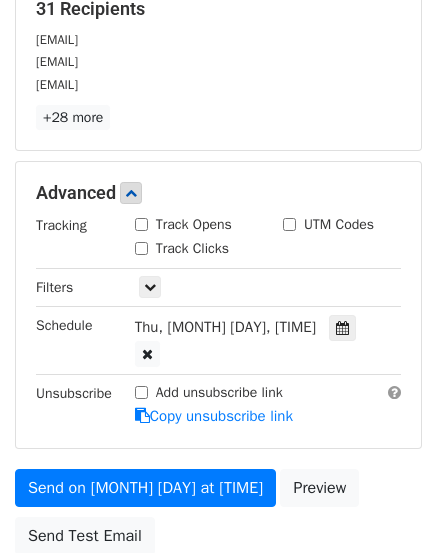 click on "Advanced
Tracking
Track Opens
UTM Codes
Track Clicks
Filters
Only include spreadsheet rows that match the following filters:
Schedule
Thu, [MONTH] [DAY], [TIME]
[YEAR]-[MONTH]-[DAY] [TIME]
Unsubscribe
Add unsubscribe link
Copy unsubscribe link" at bounding box center (218, 304) 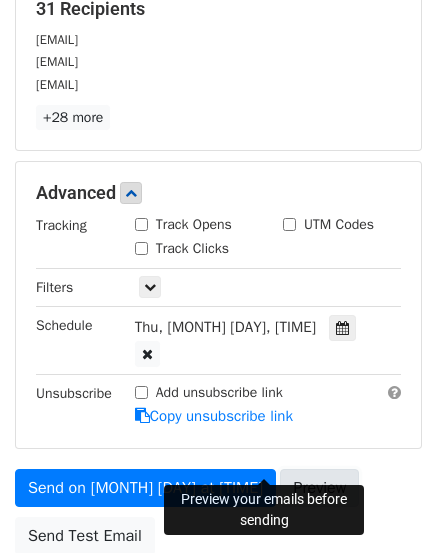 click on "Preview" at bounding box center (319, 488) 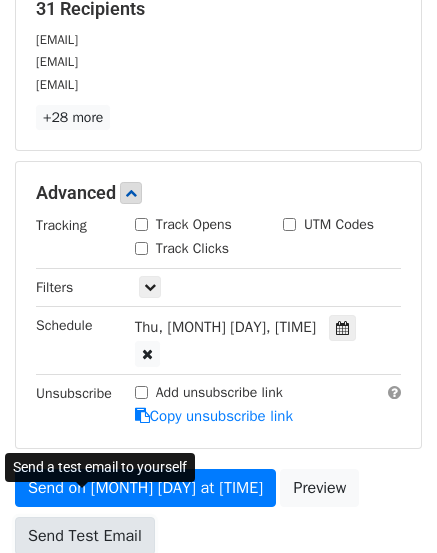 click on "Send Test Email" at bounding box center [85, 536] 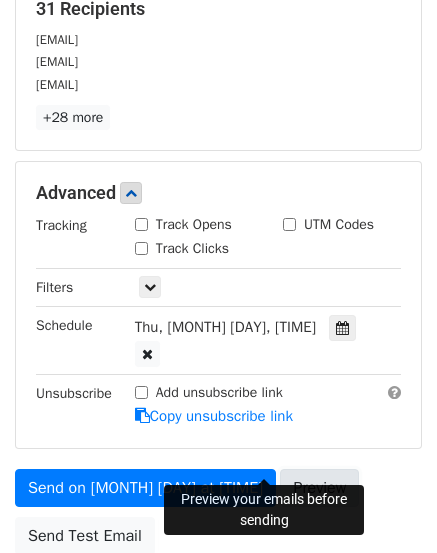 click on "Preview" at bounding box center [319, 488] 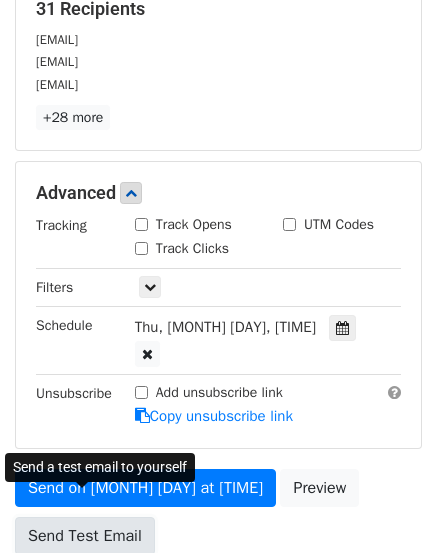 click on "Send Test Email" at bounding box center (85, 536) 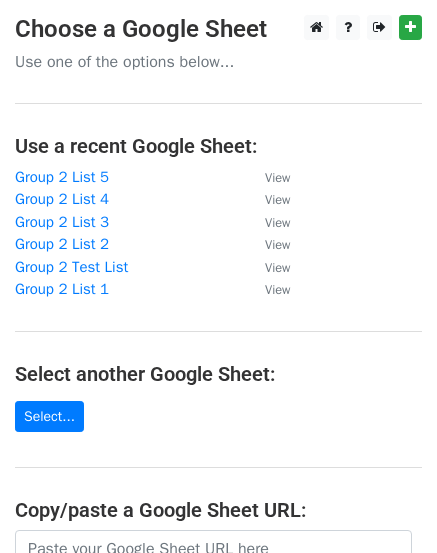 scroll, scrollTop: 0, scrollLeft: 0, axis: both 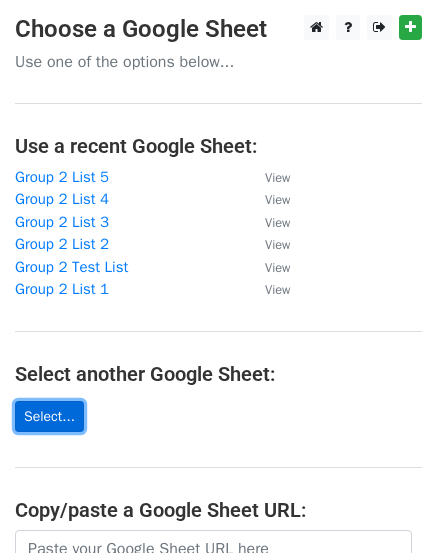 click on "Select..." at bounding box center (49, 416) 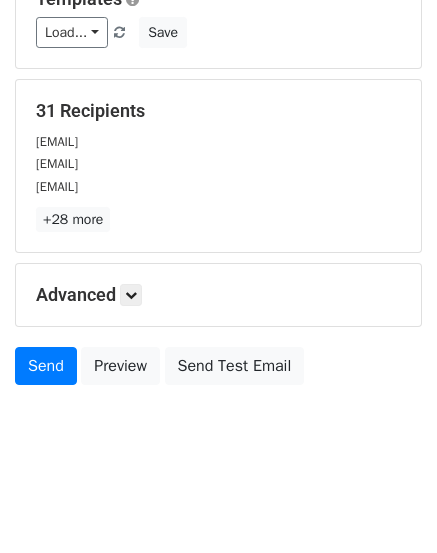scroll, scrollTop: 224, scrollLeft: 0, axis: vertical 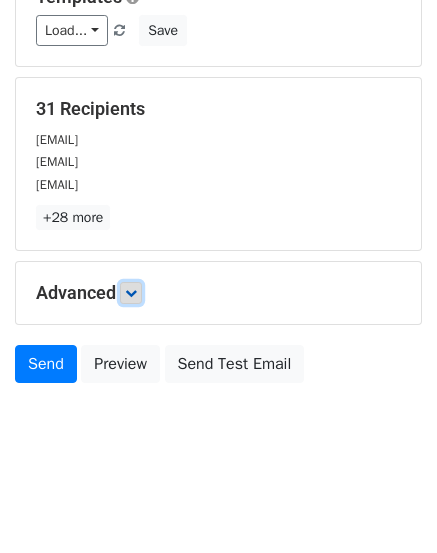 click at bounding box center (131, 293) 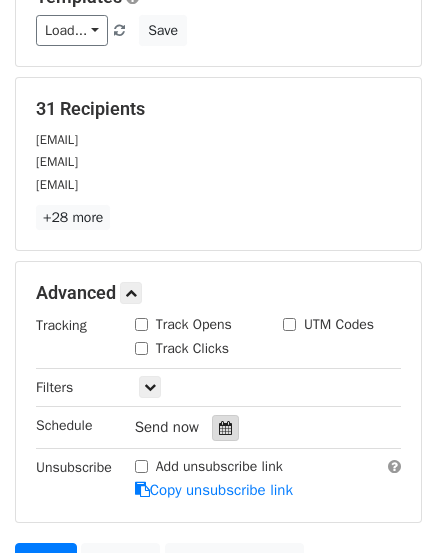 click at bounding box center [225, 428] 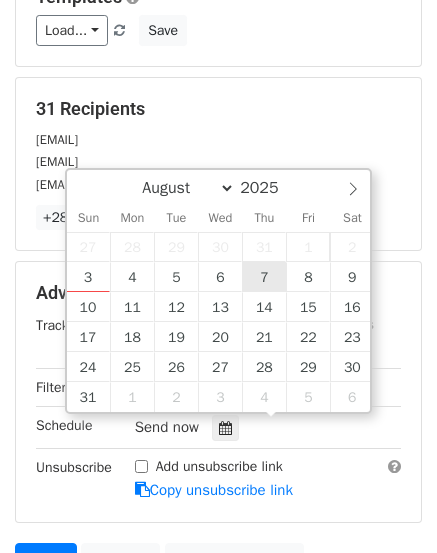 type on "2025-08-07 12:00" 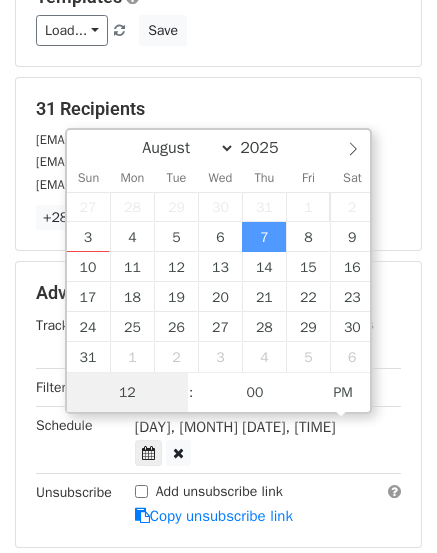 scroll, scrollTop: 1, scrollLeft: 0, axis: vertical 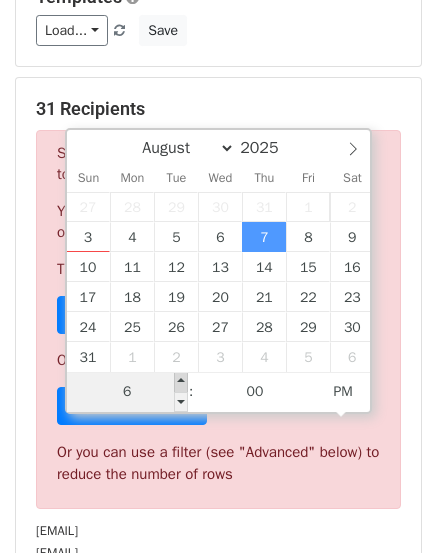 type on "06" 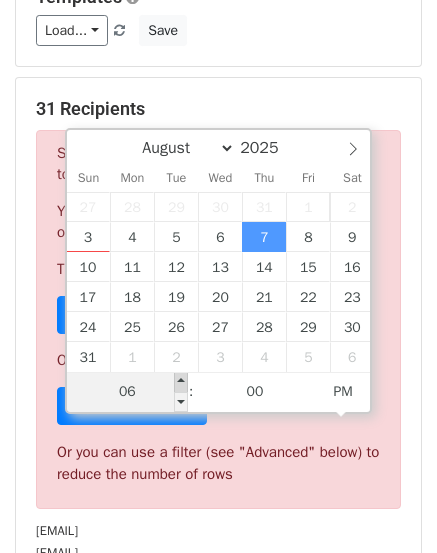type on "2025-08-07 18:00" 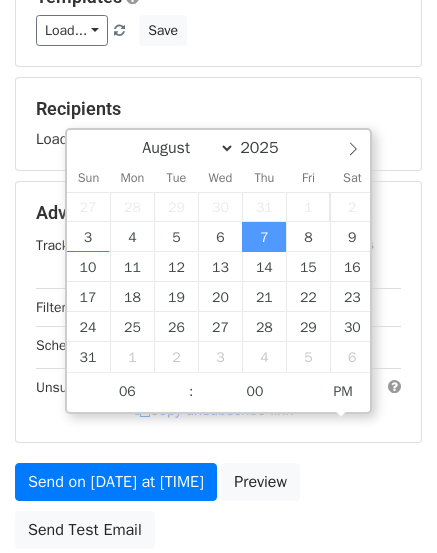 click on "Variables
Copy/paste...
{{First Name}}
{{Email}}
Email column
First Name
Email
Templates
Load...
No templates saved
Save
Recipients Loading...
Advanced
Tracking
Track Opens
UTM Codes
Track Clicks
Filters
Only include spreadsheet rows that match the following filters:
Schedule
Thu, Aug 7, 6:00pm
2025-08-07 18:00
Unsubscribe
Add unsubscribe link
Copy unsubscribe link
Send on Aug 7 at 6:00pm
Preview
Send Test Email" at bounding box center [218, 221] 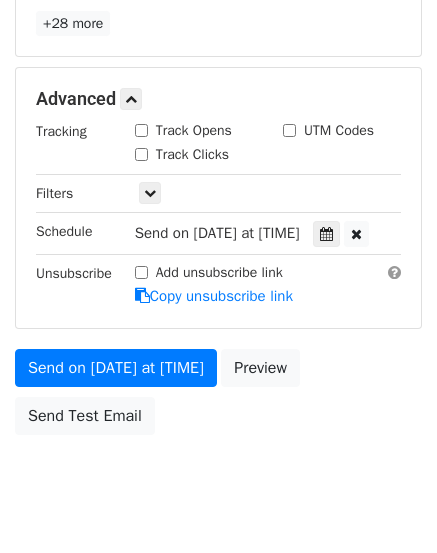 scroll, scrollTop: 824, scrollLeft: 0, axis: vertical 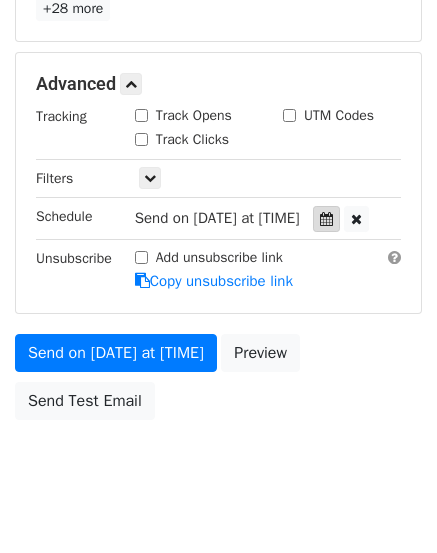 click at bounding box center (326, 219) 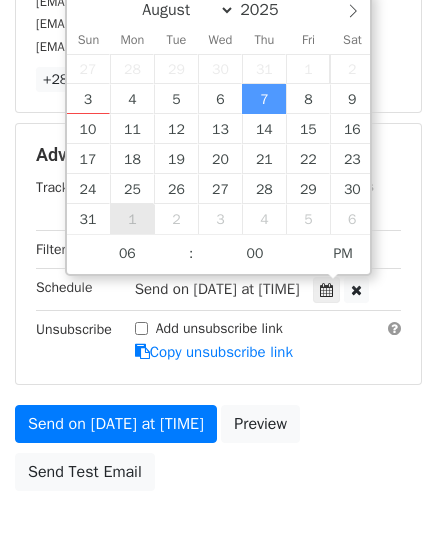 scroll, scrollTop: 724, scrollLeft: 0, axis: vertical 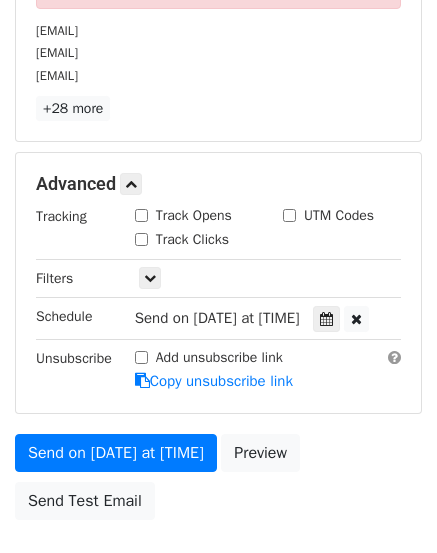 click on "Variables
Copy/paste...
{{First Name}}
{{Email}}
Email column
First Name
Email
Templates
Load...
No templates saved
Save
31 Recipients
Sorry, you don't have enough daily email credits to send these emails.
Your current plan supports a daily maximum of  50 emails .
To send these emails, you can either:
Choose a Google Sheet with fewer rows
Or
Sign up for a plan
Or you can use a filter (see "Advanced" below) to reduce the number of rows
hayleyloganhair@gmail.com
JonnyEmpireMusic@gmail.com
LoveAdviceBySally@Gmail.Com
+28 more
31 Recipients
×
hayleyloganhair@gmail.com
JonnyEmpireMusic@gmail.com
LoveAdviceBySally@Gmail.Com
karlyraeinquiry@gmail.com
gtalaat315@gmail.com
pathmedical@gmail.com
silkcfit@gmail.com
alyssatomasetti@gmail.com" at bounding box center (218, -43) 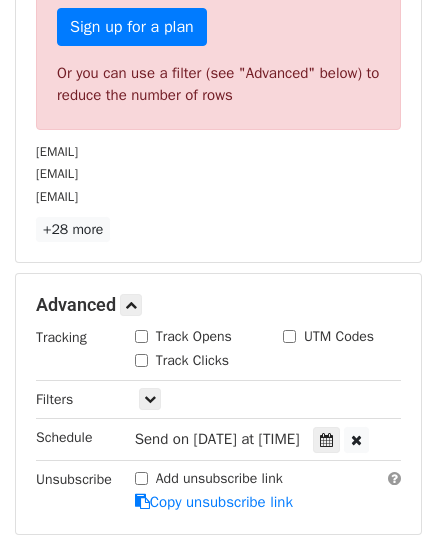 scroll, scrollTop: 724, scrollLeft: 0, axis: vertical 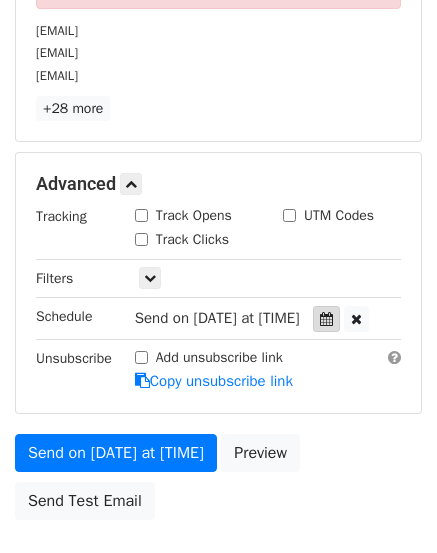 click at bounding box center [326, 319] 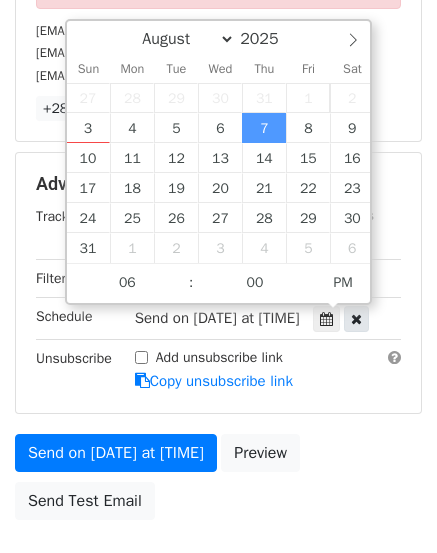 click at bounding box center [356, 319] 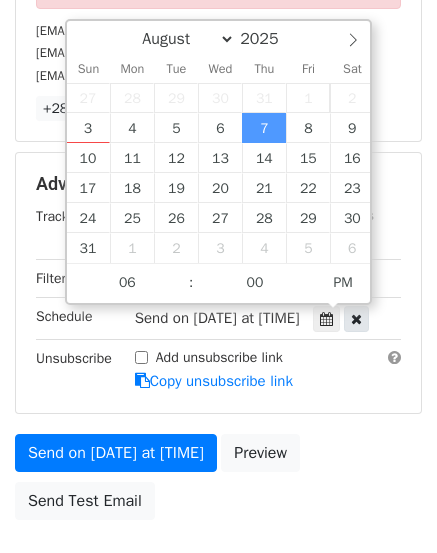 type on "04" 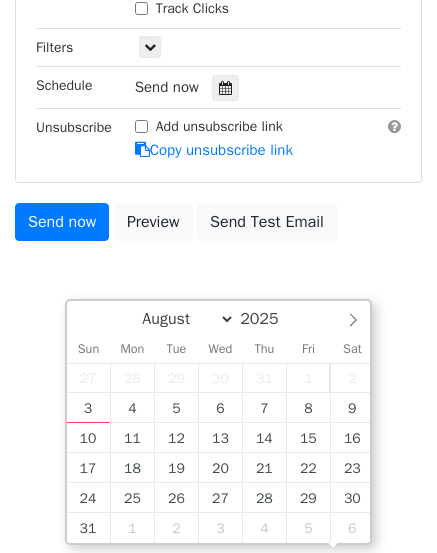 scroll, scrollTop: 484, scrollLeft: 0, axis: vertical 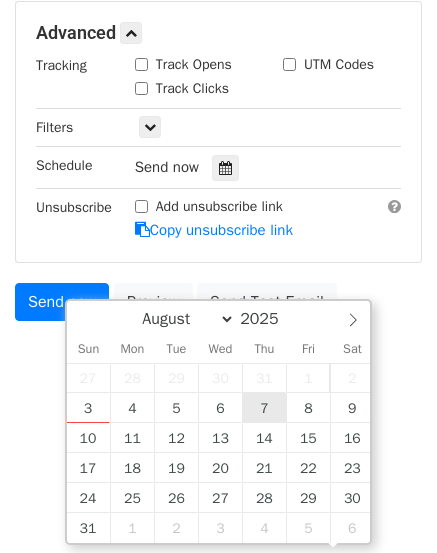 type on "2025-08-07 16:37" 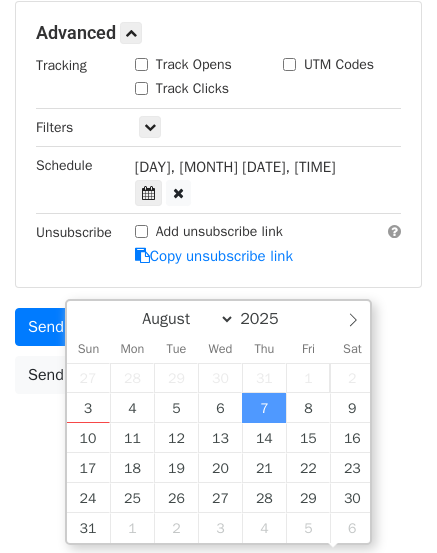 scroll, scrollTop: 468, scrollLeft: 0, axis: vertical 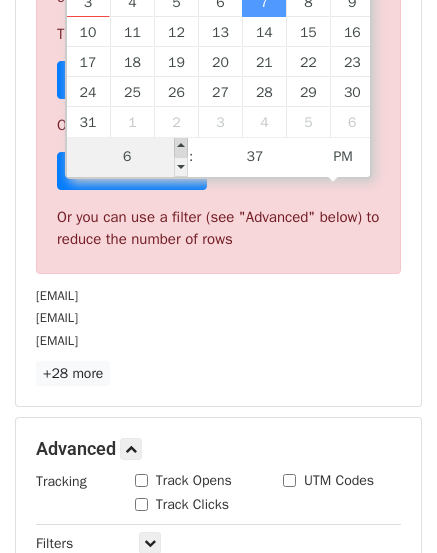 type on "06" 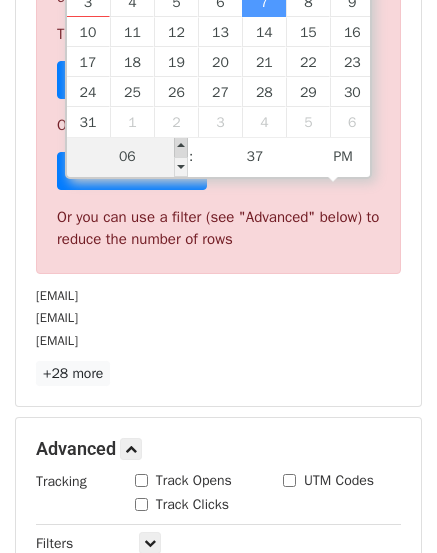 click at bounding box center (181, 147) 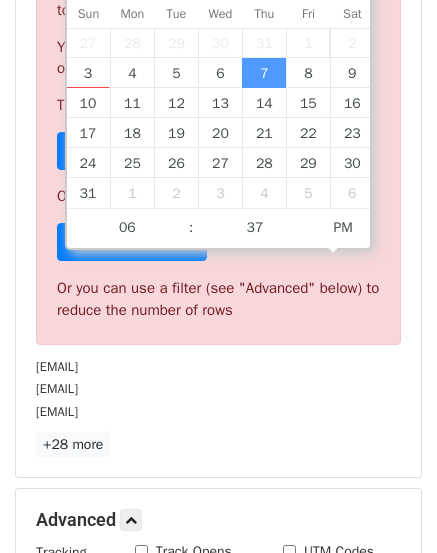scroll, scrollTop: 459, scrollLeft: 0, axis: vertical 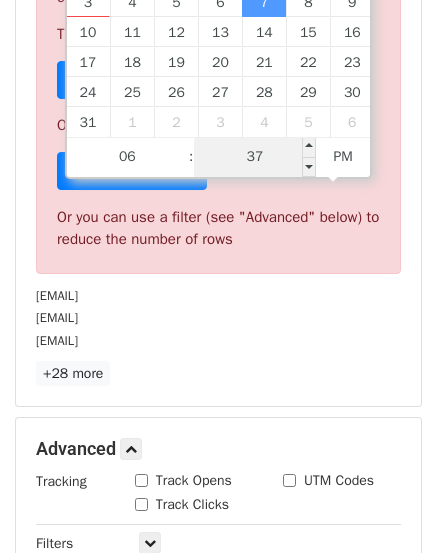 click on "37" at bounding box center (255, 157) 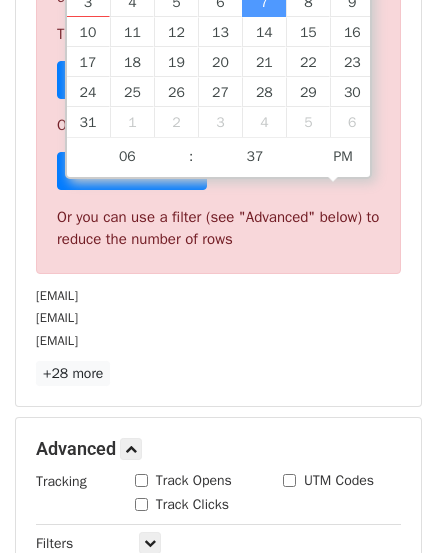 click on "31 Recipients
Sorry, you don't have enough daily email credits to send these emails.
Your current plan supports a daily maximum of  50 emails .
To send these emails, you can either:
Choose a Google Sheet with fewer rows
Or
Sign up for a plan
Or you can use a filter (see "Advanced" below) to reduce the number of rows
hayleyloganhair@gmail.com
JonnyEmpireMusic@gmail.com
LoveAdviceBySally@Gmail.Com
+28 more
31 Recipients
×
hayleyloganhair@gmail.com
JonnyEmpireMusic@gmail.com
LoveAdviceBySally@Gmail.Com
karlyraeinquiry@gmail.com
gtalaat315@gmail.com
pathmedical@gmail.com
silkcfit@gmail.com
alyssatomasetti@gmail.com
dylanloudontattoo@gmail.com
daniwilsonart@gmail.com
Mitchklingler29@gmail.com
athletesofchrist@gmail.com
robinannphotos@gmail.com
Mestestattoo@gmail.com
hebrankbooking@gmail.com
ForumOfGoods@gmail.com" at bounding box center (218, 124) 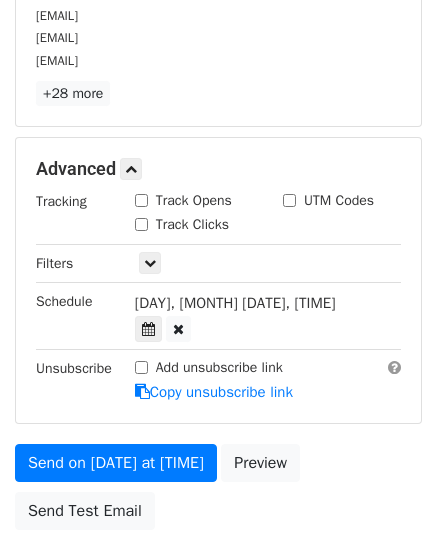 scroll, scrollTop: 759, scrollLeft: 0, axis: vertical 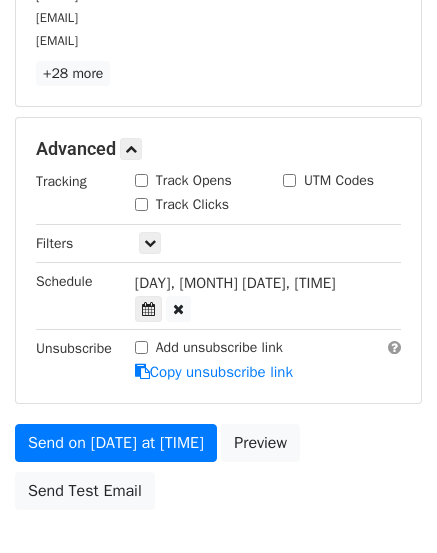 click at bounding box center [178, 309] 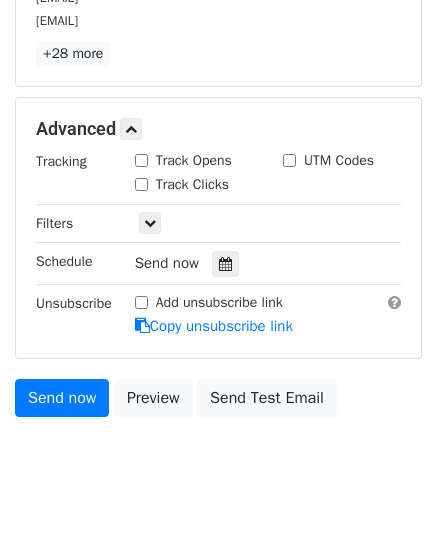 scroll, scrollTop: 400, scrollLeft: 0, axis: vertical 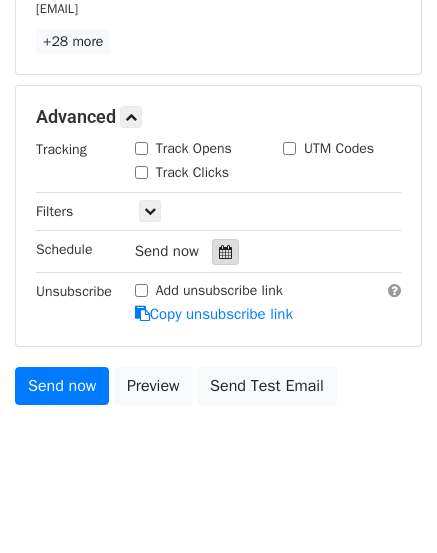 click at bounding box center [225, 252] 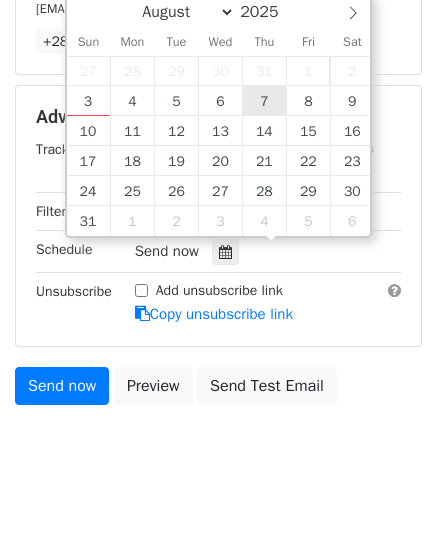 type on "2025-08-07 16:37" 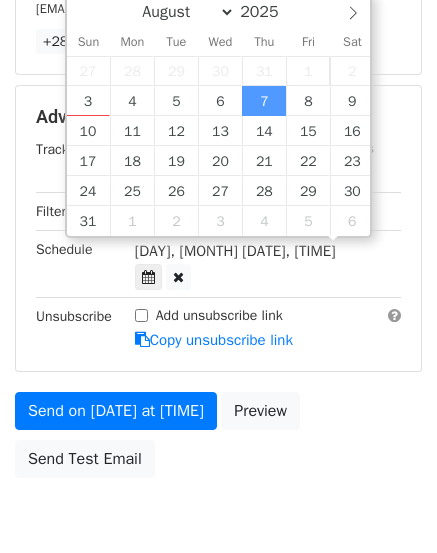 scroll, scrollTop: 1, scrollLeft: 0, axis: vertical 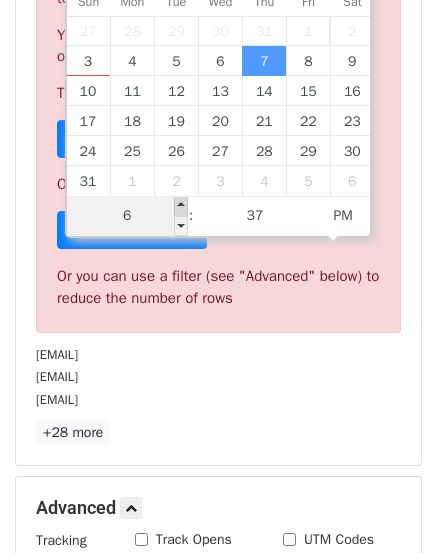 type on "06" 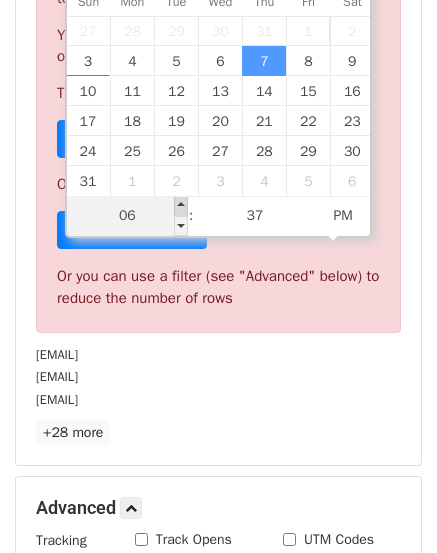 type on "2025-08-07 18:37" 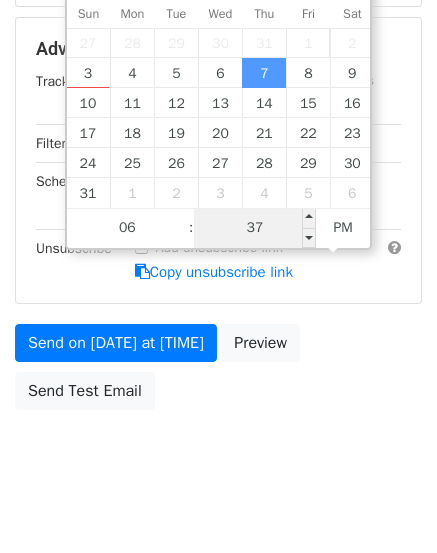 click on "37" at bounding box center [255, 228] 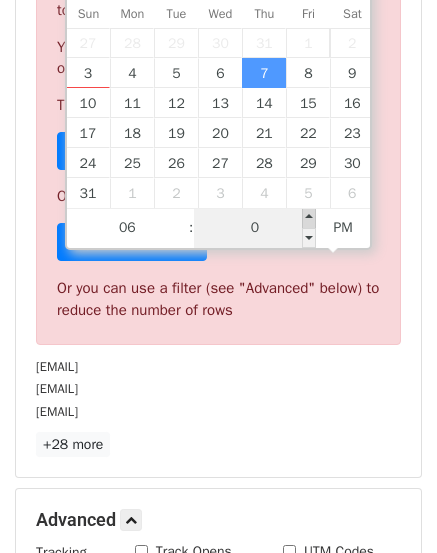 type on "00" 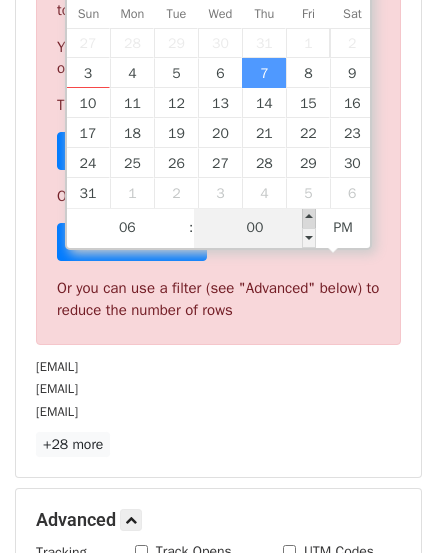 type on "[DATE] [TIME]" 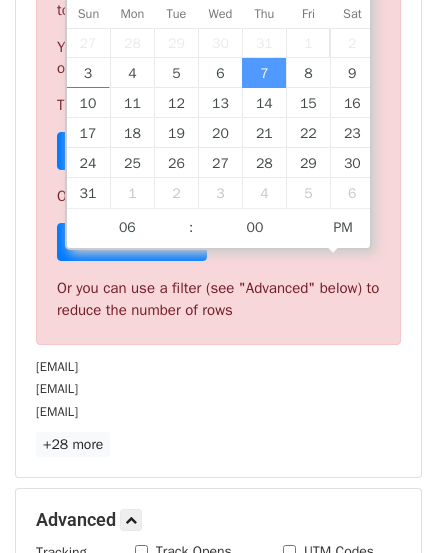 click on "[EMAIL]" at bounding box center (218, 388) 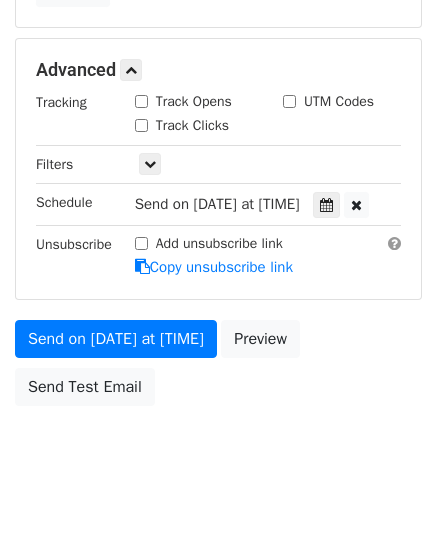 scroll, scrollTop: 859, scrollLeft: 0, axis: vertical 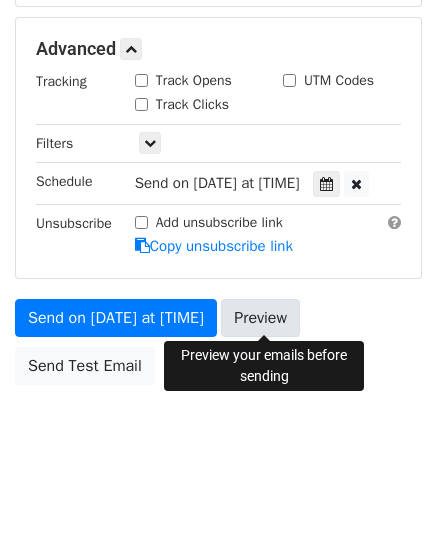 click on "Preview" at bounding box center [260, 318] 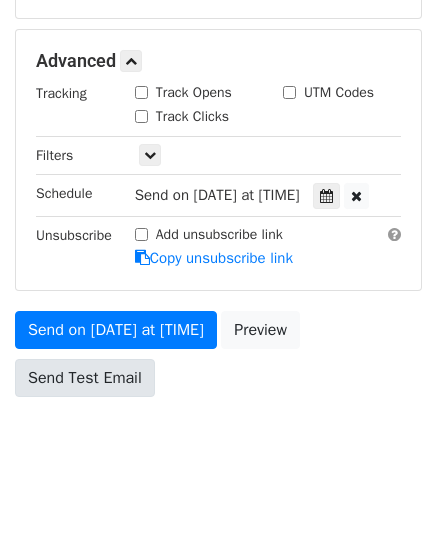 scroll, scrollTop: 859, scrollLeft: 0, axis: vertical 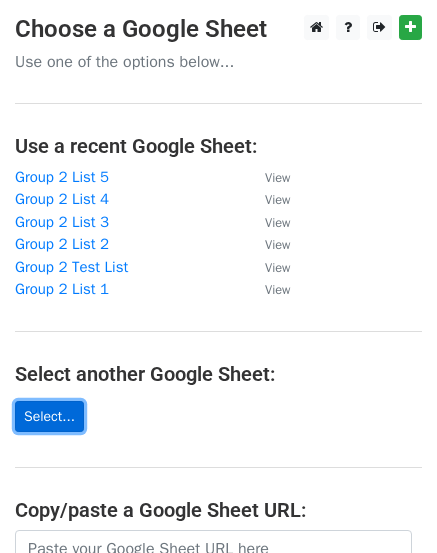 click on "Select..." at bounding box center (49, 416) 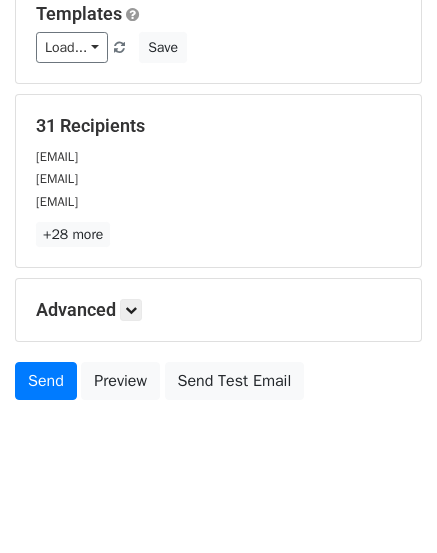 scroll, scrollTop: 224, scrollLeft: 0, axis: vertical 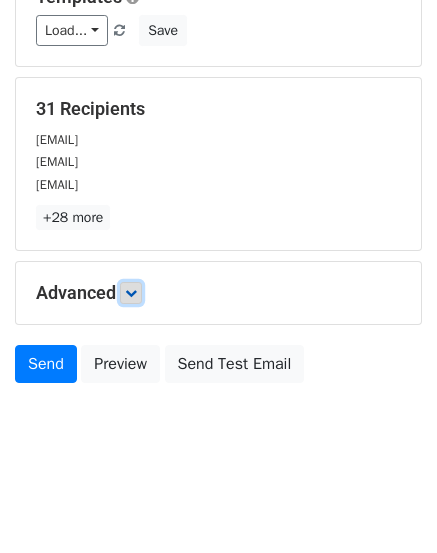 click at bounding box center [131, 293] 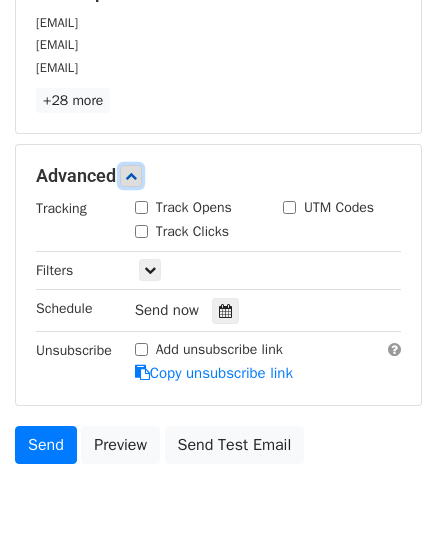 scroll, scrollTop: 420, scrollLeft: 0, axis: vertical 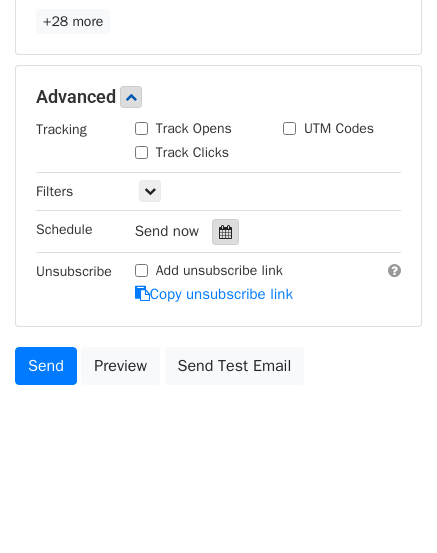 click at bounding box center [225, 232] 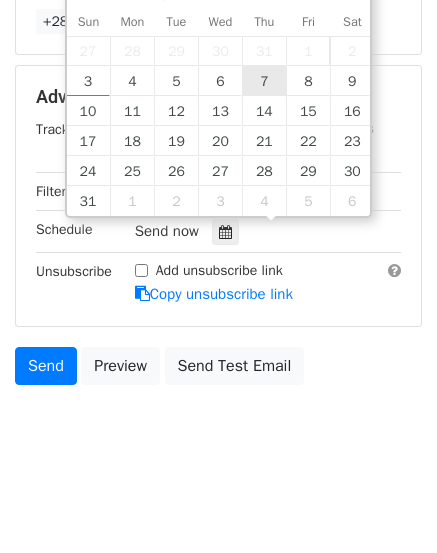 type on "[DATE] [TIME]" 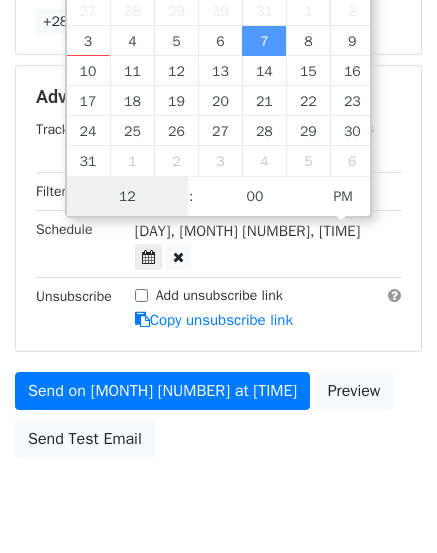 scroll, scrollTop: 1, scrollLeft: 0, axis: vertical 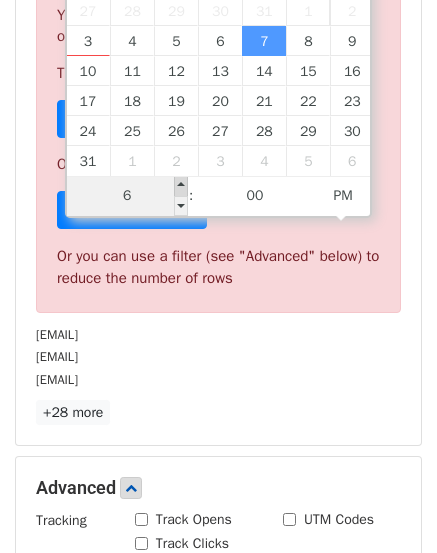 type on "06" 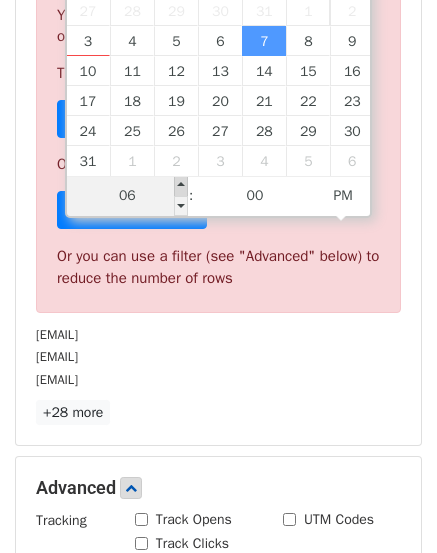 click at bounding box center [181, 186] 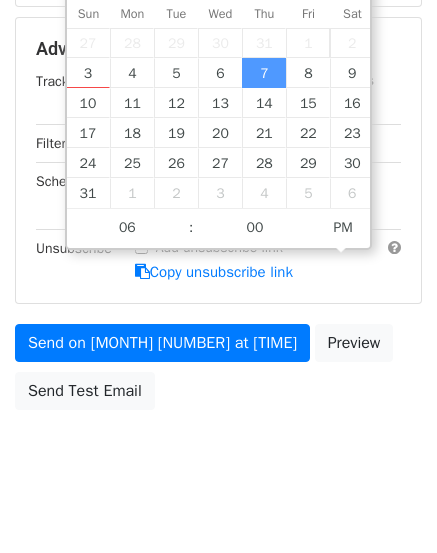 scroll, scrollTop: 420, scrollLeft: 0, axis: vertical 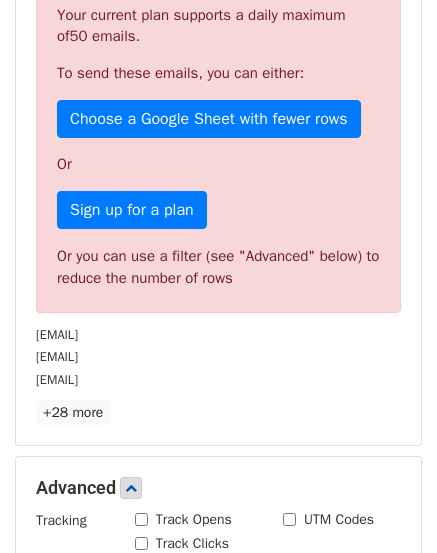 click on "New Campaign
Daily emails left: 50
Google Sheet:
Group 2 List 9
Variables
Copy/paste...
{{First Name}}
{{Email}}
Email column
First Name
Email
Templates
Load...
No templates saved
Save
31 Recipients
Sorry, you don't have enough daily email credits to send these emails.
Your current plan supports a daily maximum of  50 emails .
To send these emails, you can either:
Choose a Google Sheet with fewer rows
Or
Sign up for a plan
Or you can use a filter (see "Advanced" below) to reduce the number of rows
[EMAIL]
[EMAIL]
[EMAIL]
+28 more
31 Recipients
×
[EMAIL]
[EMAIL]
[EMAIL]
[EMAIL]
[EMAIL]" at bounding box center (218, 227) 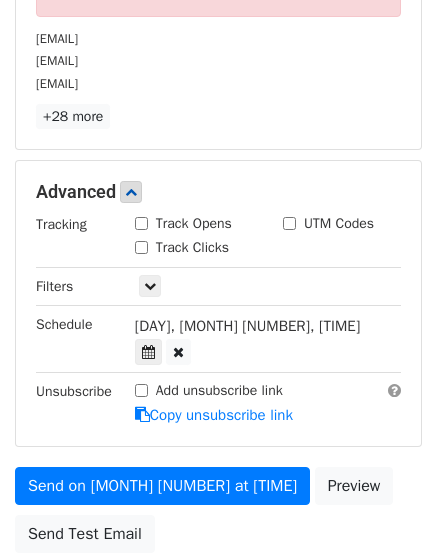 scroll, scrollTop: 720, scrollLeft: 0, axis: vertical 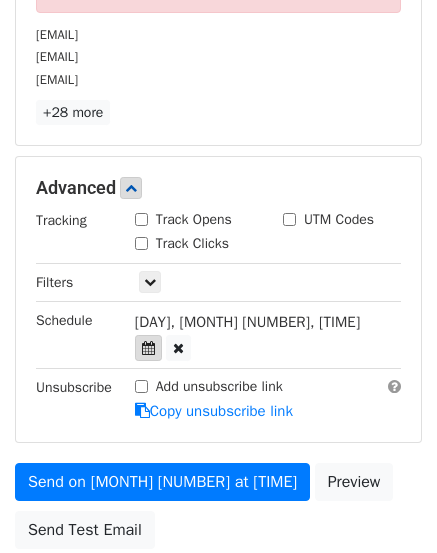 click at bounding box center [148, 348] 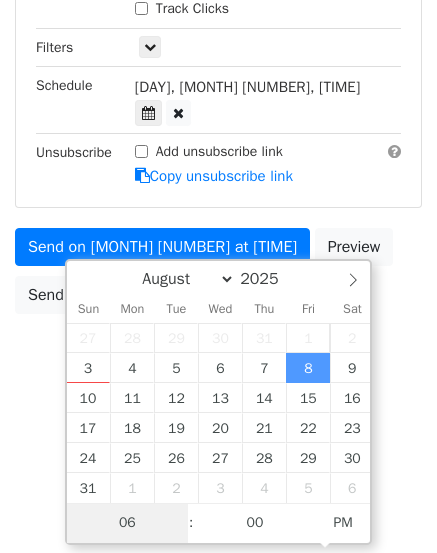 scroll, scrollTop: 484, scrollLeft: 0, axis: vertical 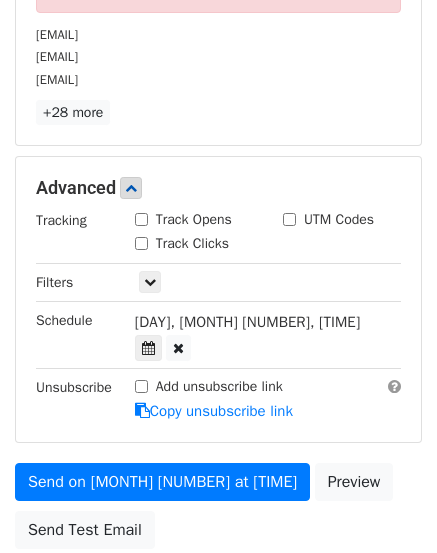 click on "New Campaign
Daily emails left: 50
Google Sheet:
Group 2 List 9
Variables
Copy/paste...
{{First Name}}
{{Email}}
Email column
First Name
Email
Templates
Load...
No templates saved
Save
31 Recipients
Sorry, you don't have enough daily email credits to send these emails.
Your current plan supports a daily maximum of  50 emails .
To send these emails, you can either:
Choose a Google Sheet with fewer rows
Or
Sign up for a plan
Or you can use a filter (see "Advanced" below) to reduce the number of rows
[EMAIL]
[EMAIL]
[EMAIL]
+28 more
31 Recipients
×
[EMAIL]
[EMAIL]
[EMAIL]
[EMAIL]
[EMAIL]" at bounding box center [218, -73] 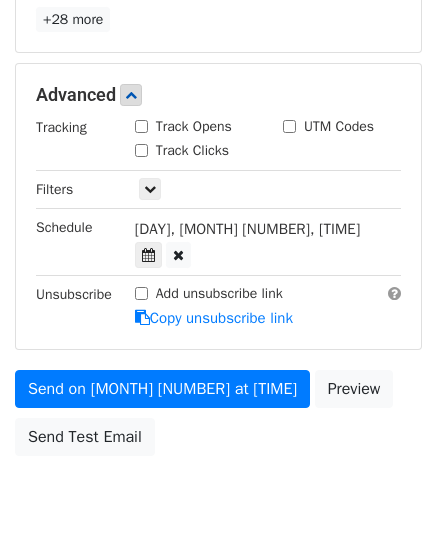 scroll, scrollTop: 820, scrollLeft: 0, axis: vertical 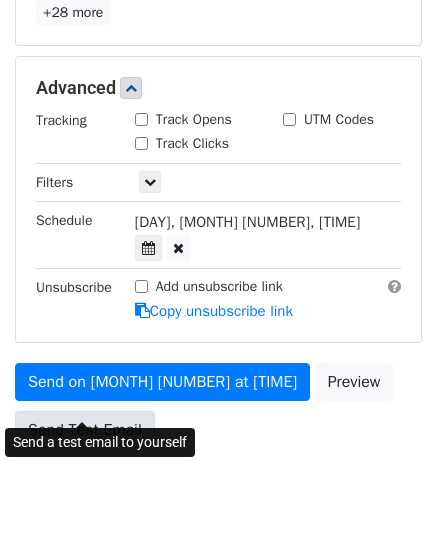 click on "Send Test Email" at bounding box center [85, 430] 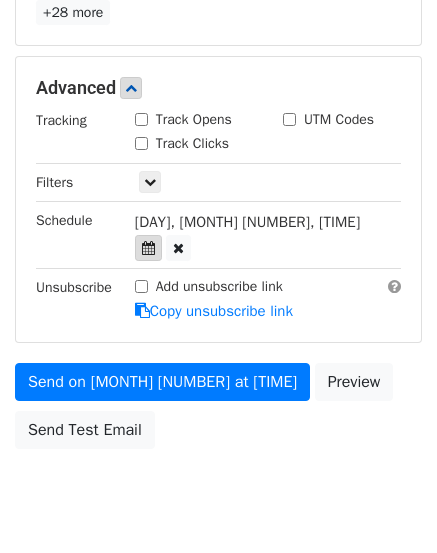 click at bounding box center [148, 248] 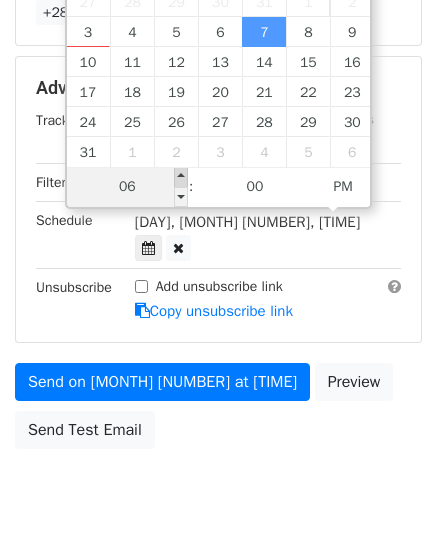 type on "[DATE] [TIME]" 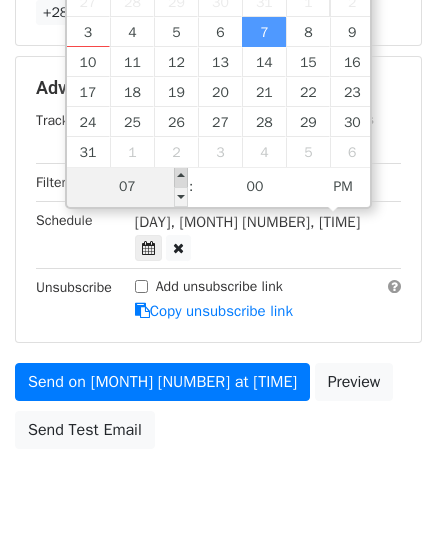 click at bounding box center (181, 177) 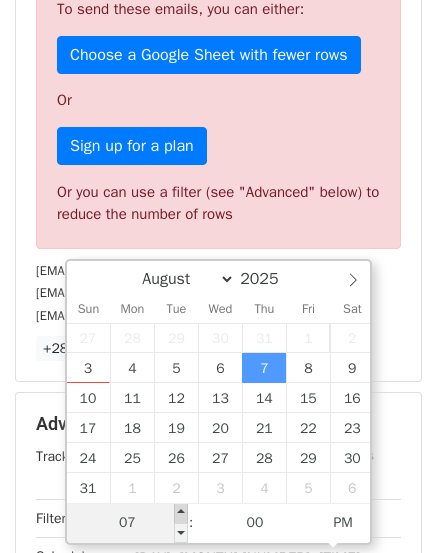 scroll, scrollTop: 820, scrollLeft: 0, axis: vertical 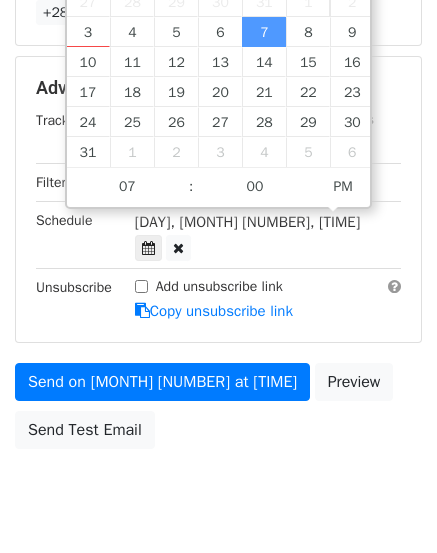 click on "Send on [MONTH] [NUMBER] at [TIME]
Preview
Send Test Email" at bounding box center [218, 411] 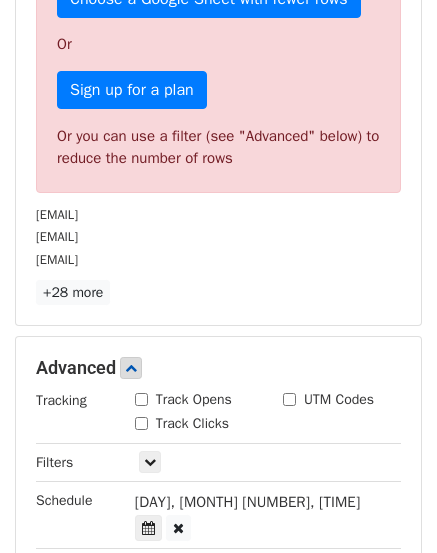 scroll, scrollTop: 720, scrollLeft: 0, axis: vertical 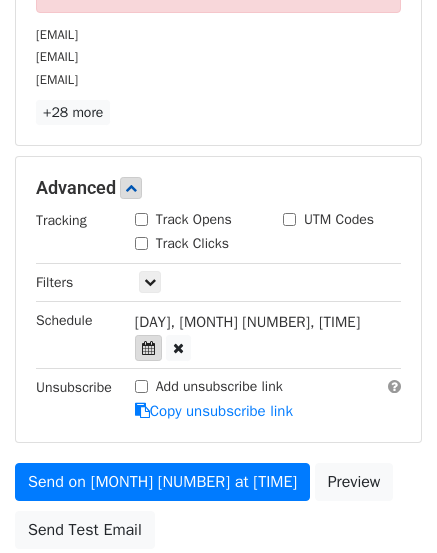 click at bounding box center [148, 348] 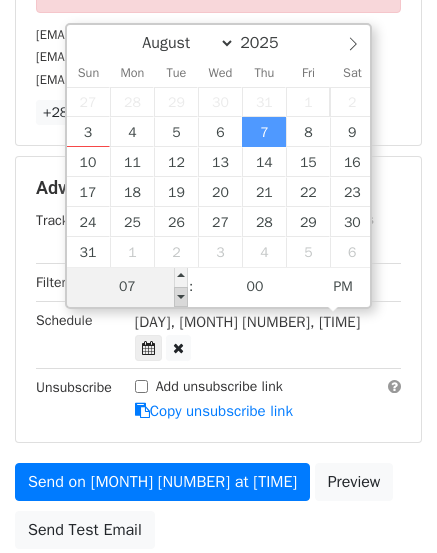 type on "[DATE] [TIME]" 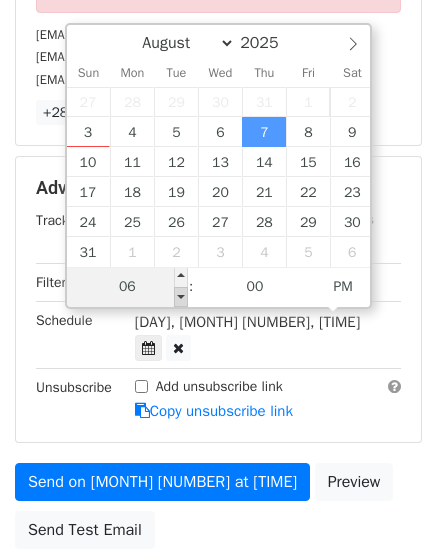 click at bounding box center (181, 297) 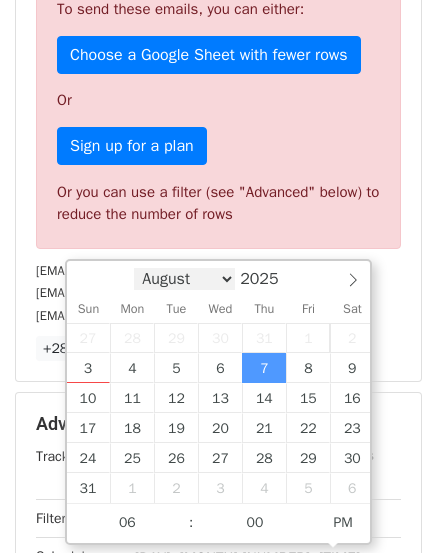 scroll, scrollTop: 720, scrollLeft: 0, axis: vertical 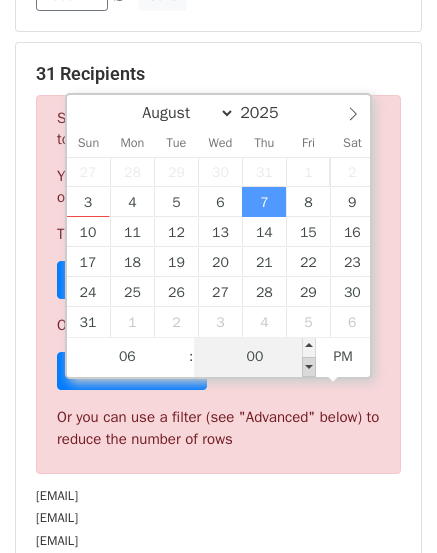 type on "[DATE] [TIME]" 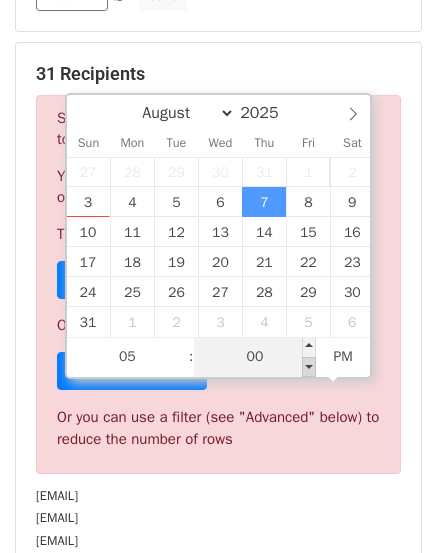 type on "55" 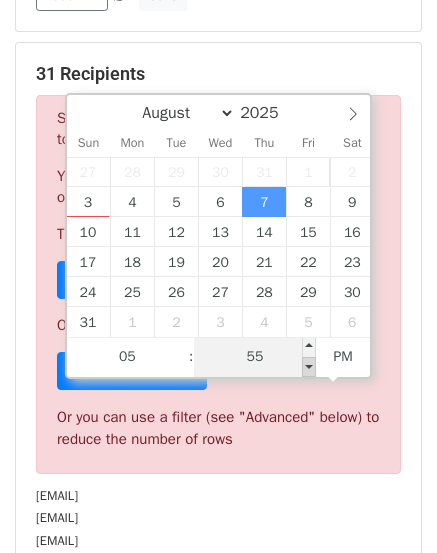 click at bounding box center (309, 367) 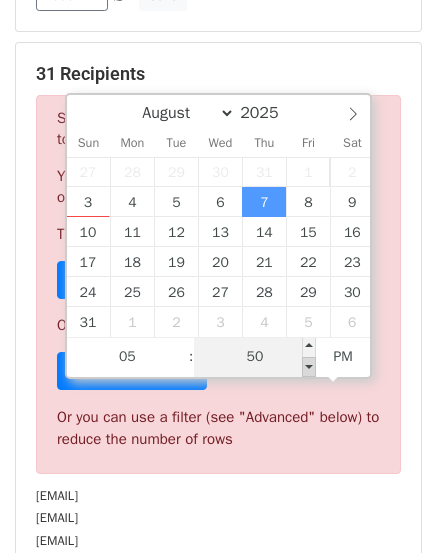 click at bounding box center [309, 367] 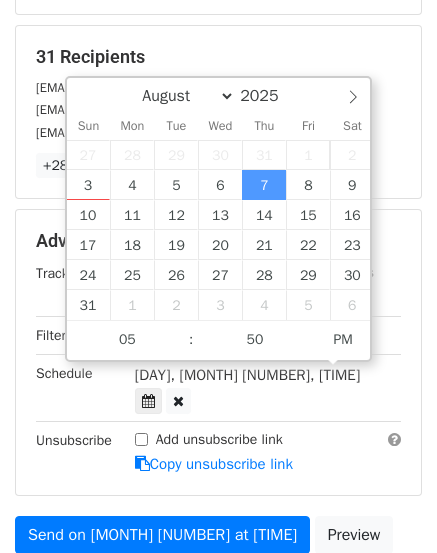scroll, scrollTop: 268, scrollLeft: 0, axis: vertical 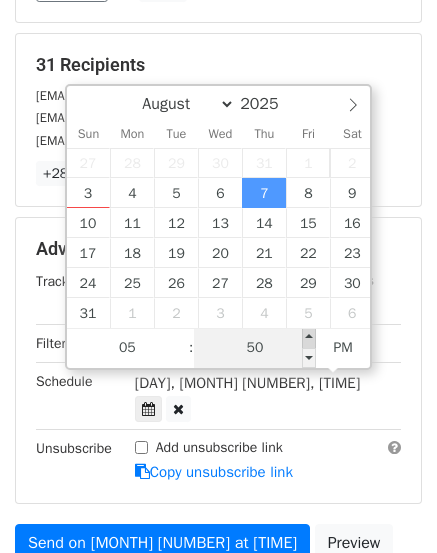 type on "[DATE] [TIME]" 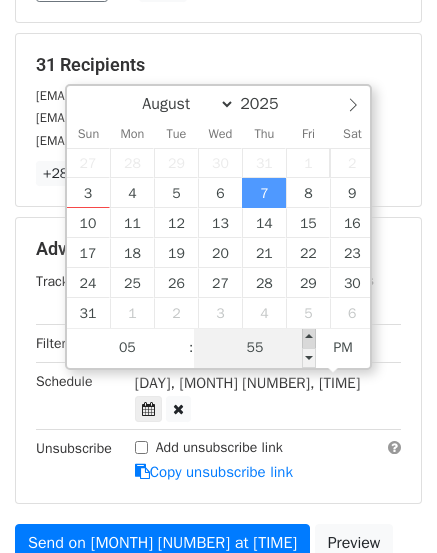 click at bounding box center [309, 338] 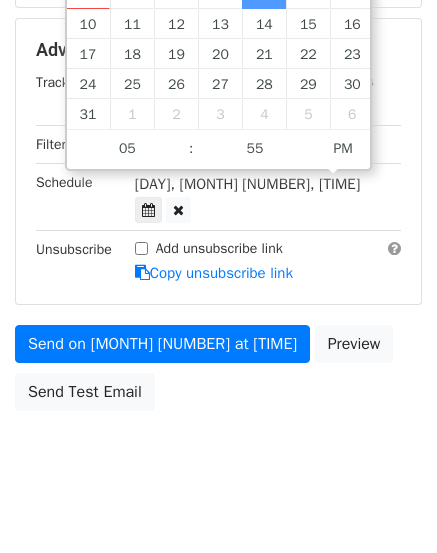 scroll, scrollTop: 468, scrollLeft: 0, axis: vertical 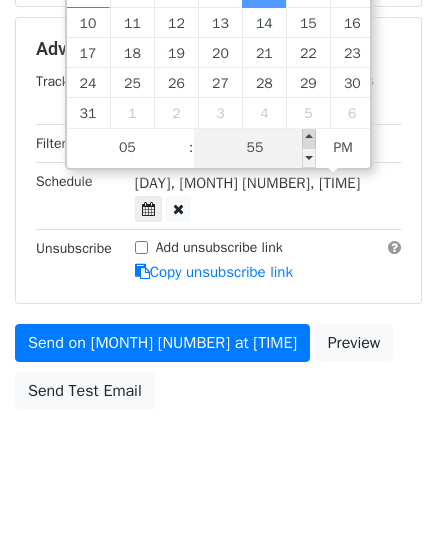 type on "[DATE] [TIME]" 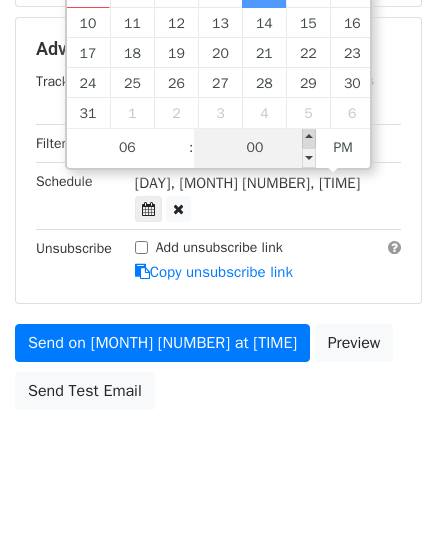 click at bounding box center [309, 138] 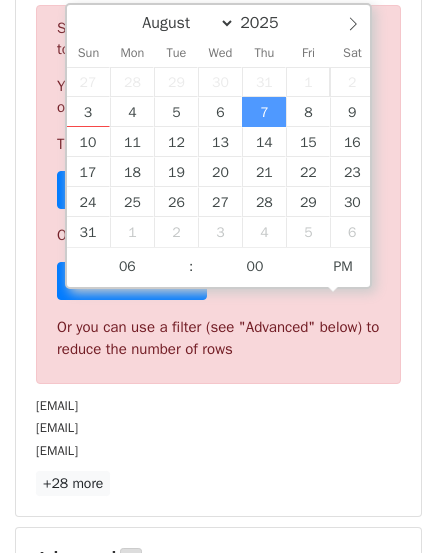 scroll, scrollTop: 300, scrollLeft: 0, axis: vertical 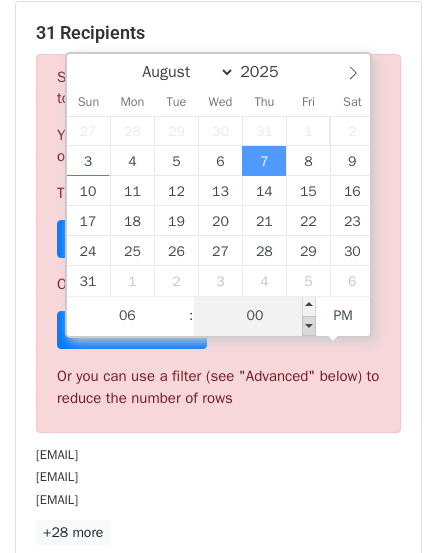 type on "[DATE] [TIME]" 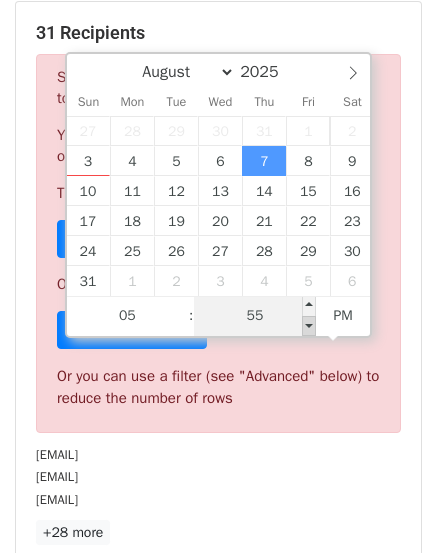 click at bounding box center [309, 326] 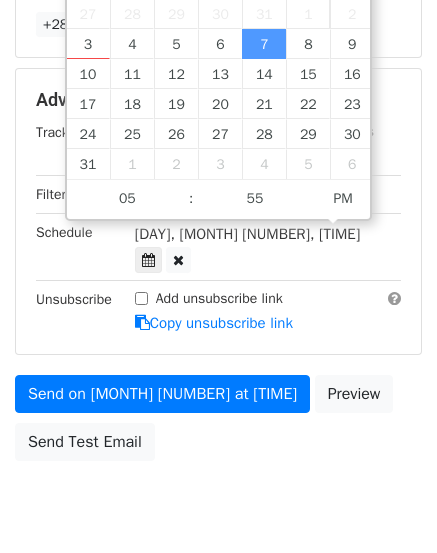 scroll, scrollTop: 368, scrollLeft: 0, axis: vertical 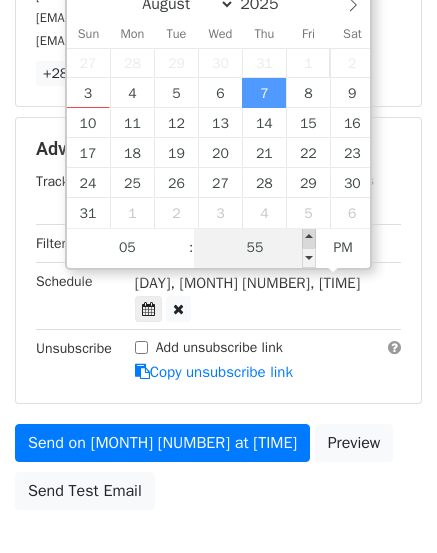 type on "[DATE] [TIME]" 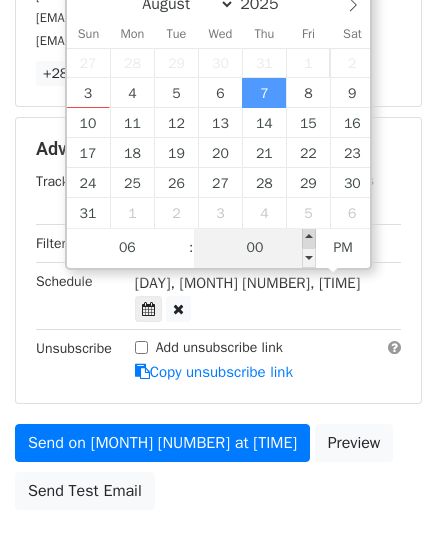 click at bounding box center [309, 238] 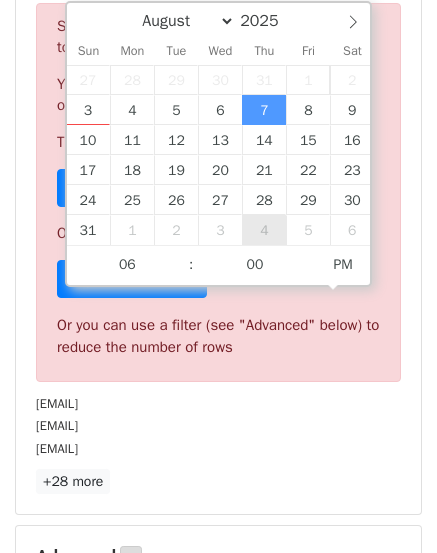 scroll, scrollTop: 400, scrollLeft: 0, axis: vertical 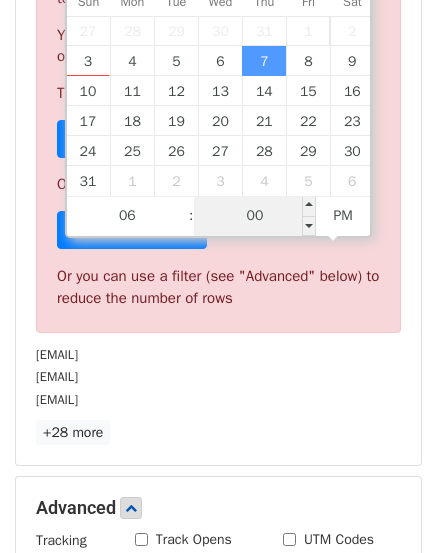 click on "00" at bounding box center [255, 216] 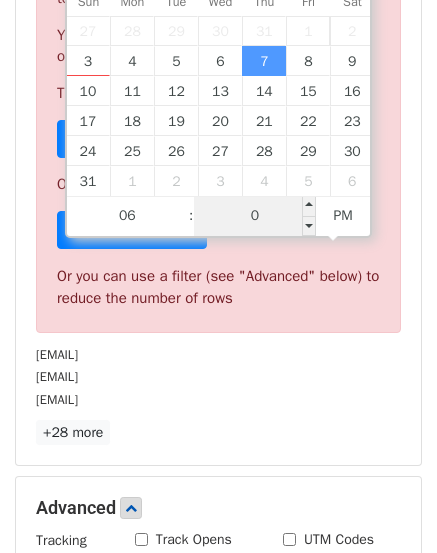 type on "01" 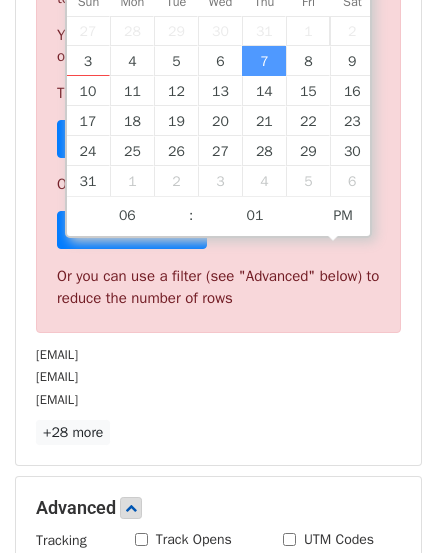 click on "[EMAIL]" at bounding box center (218, 376) 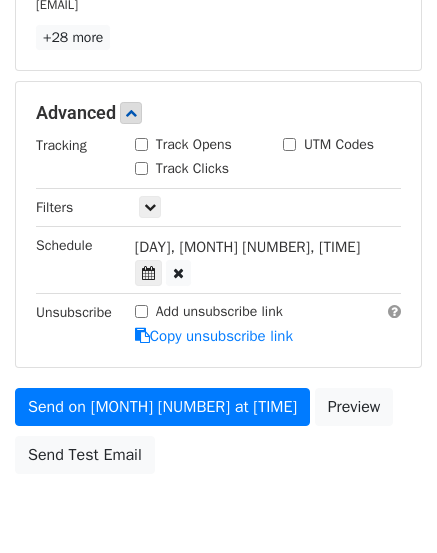scroll, scrollTop: 800, scrollLeft: 0, axis: vertical 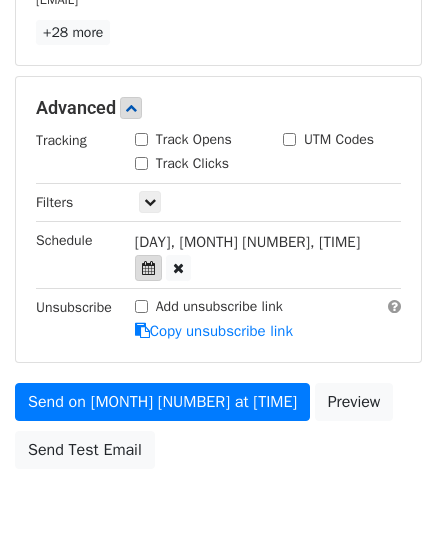 click at bounding box center [148, 268] 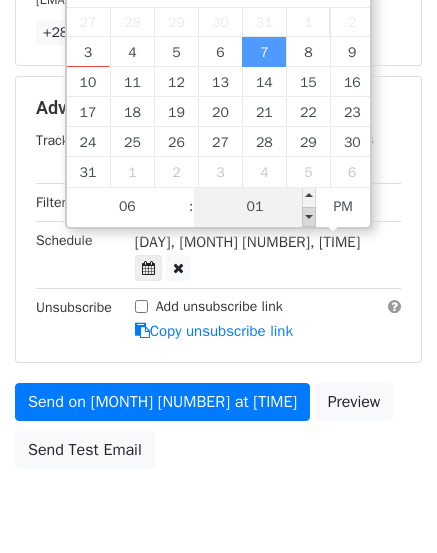 type on "[DATE] [TIME]" 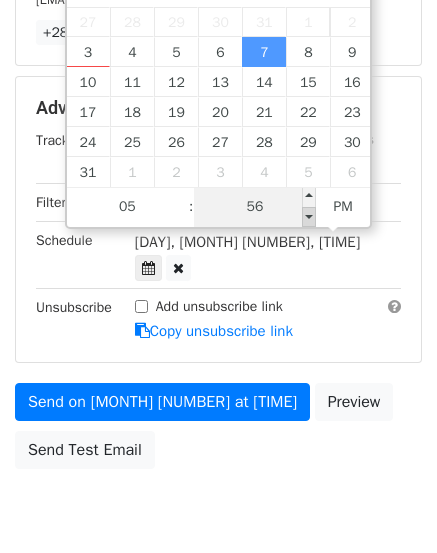 click at bounding box center [309, 217] 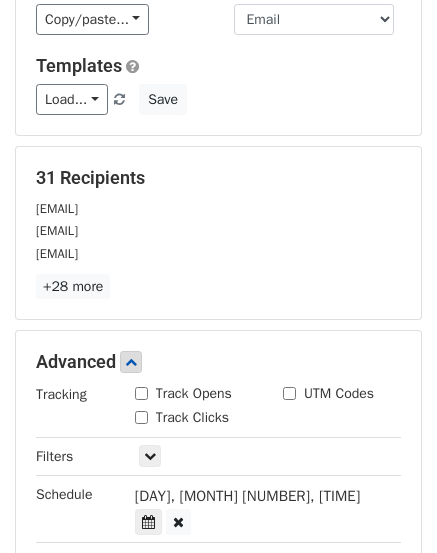 scroll, scrollTop: 484, scrollLeft: 0, axis: vertical 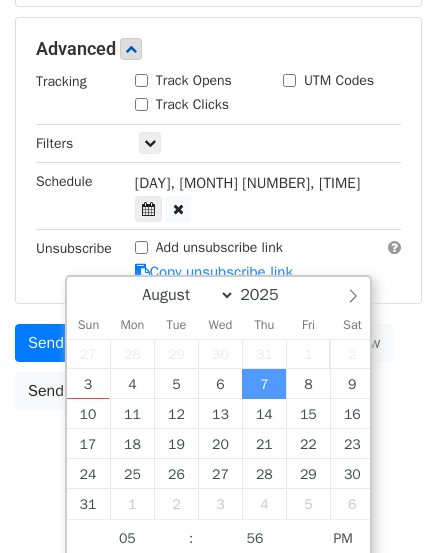 click on "New Campaign
Daily emails left: 50
Google Sheet:
Group 2 List 9
Variables
Copy/paste...
{{First Name}}
{{Email}}
Email column
First Name
Email
Templates
Load...
No templates saved
Save
31 Recipients
[EMAIL]
[EMAIL]
[EMAIL]
+28 more
31 Recipients
×
[EMAIL]
[EMAIL]
[EMAIL]
[EMAIL]
[EMAIL]
[EMAIL]
[EMAIL]
[EMAIL]
[EMAIL]
[EMAIL]
[EMAIL]
[EMAIL]
[EMAIL]
[EMAIL]
[EMAIL]
[EMAIL]" at bounding box center (218, 23) 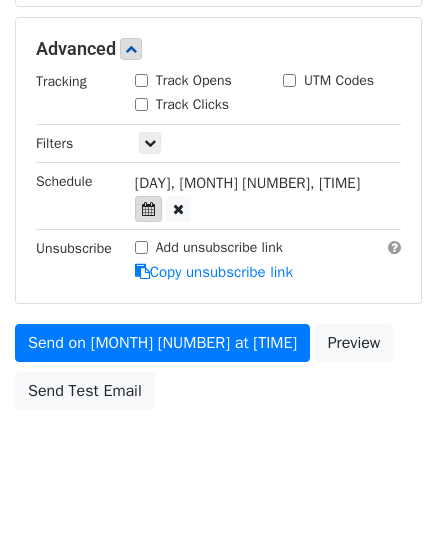 click at bounding box center [148, 209] 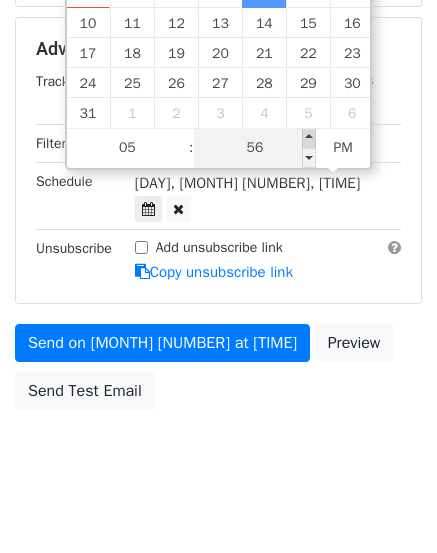 type on "[DATE] [TIME]" 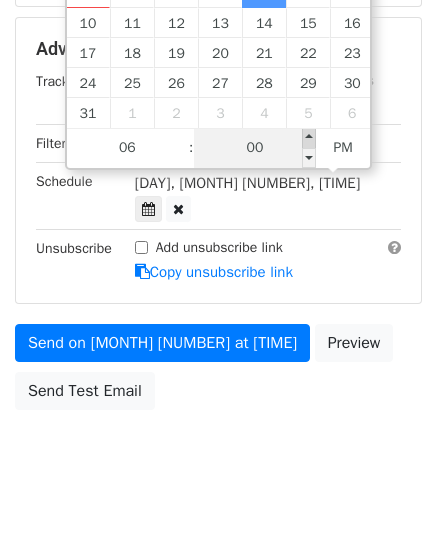 click at bounding box center (309, 138) 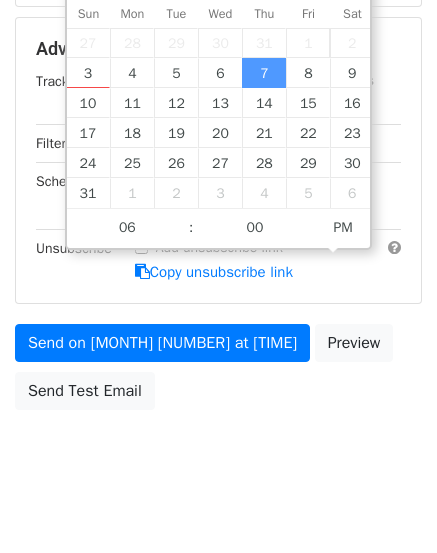 scroll, scrollTop: 468, scrollLeft: 0, axis: vertical 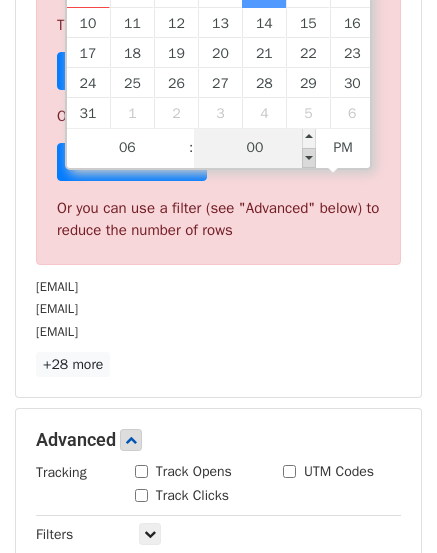 type on "[DATE] [TIME]" 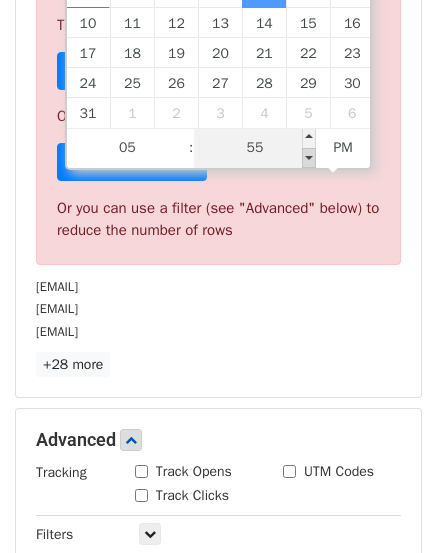 click at bounding box center (309, 158) 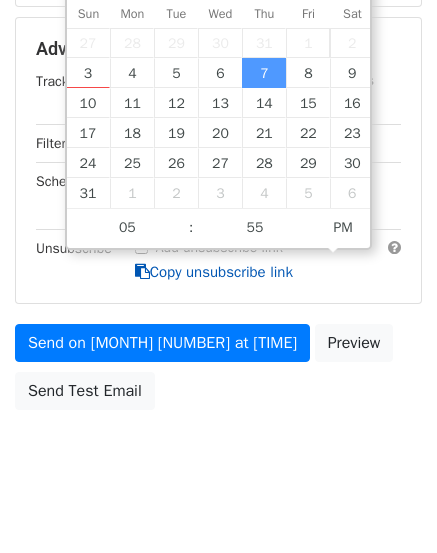 scroll, scrollTop: 468, scrollLeft: 0, axis: vertical 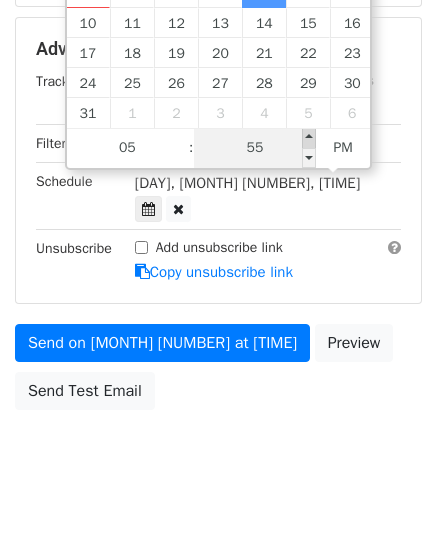 type on "[DATE] [TIME]" 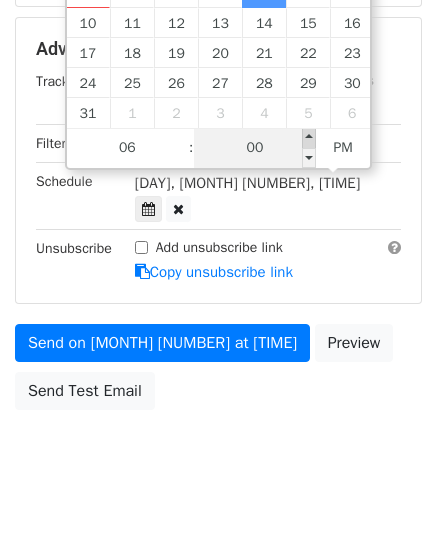 click at bounding box center [309, 138] 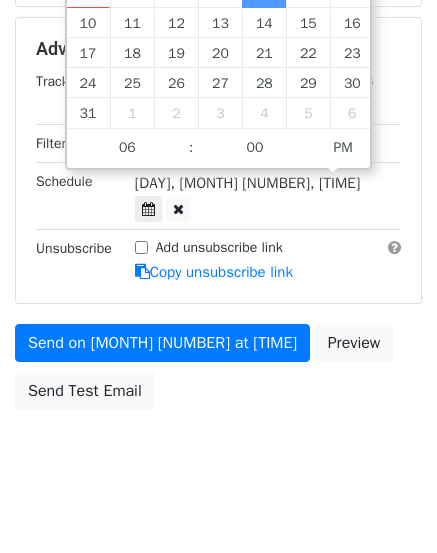 scroll, scrollTop: 388, scrollLeft: 0, axis: vertical 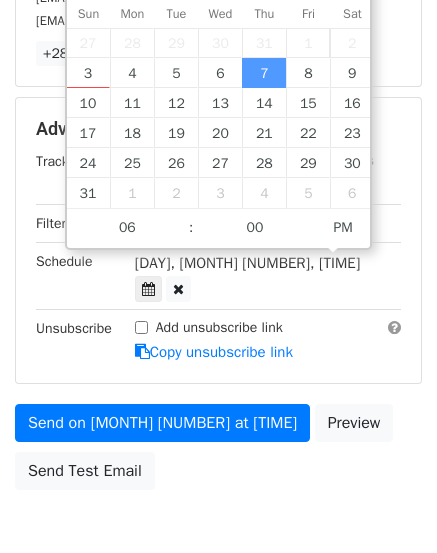click on "Send on [MONTH] [NUMBER] at [TIME]
Preview
Send Test Email" at bounding box center (218, 452) 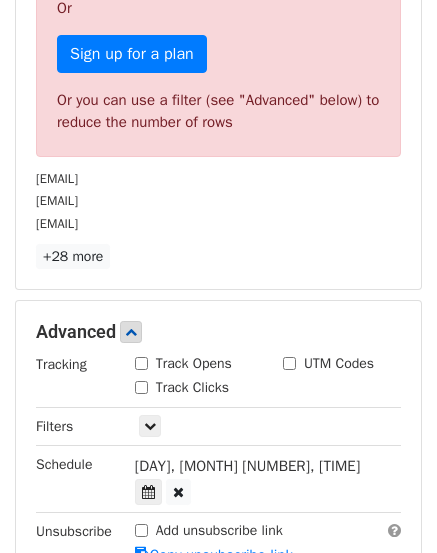scroll, scrollTop: 588, scrollLeft: 0, axis: vertical 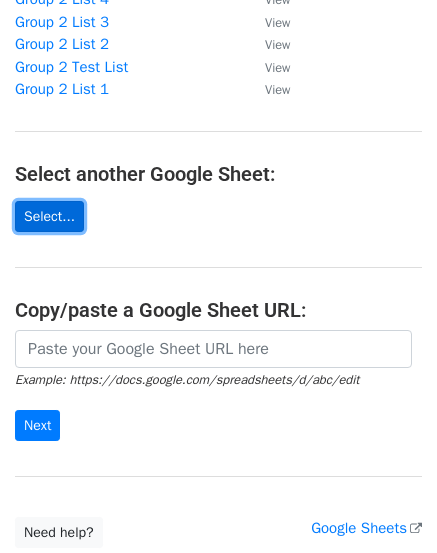 click on "Select..." at bounding box center [49, 216] 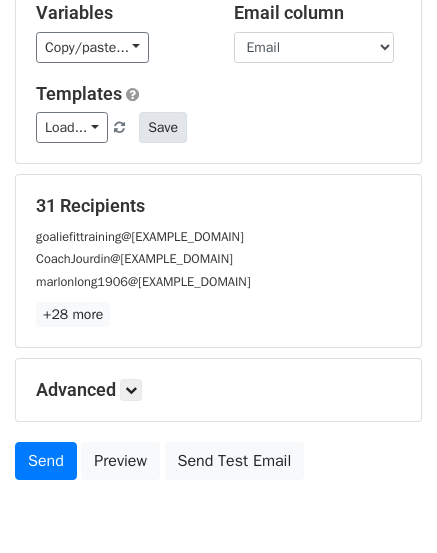 scroll, scrollTop: 200, scrollLeft: 0, axis: vertical 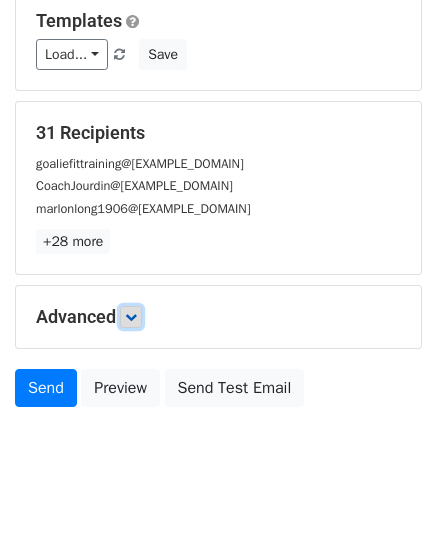 click at bounding box center (131, 317) 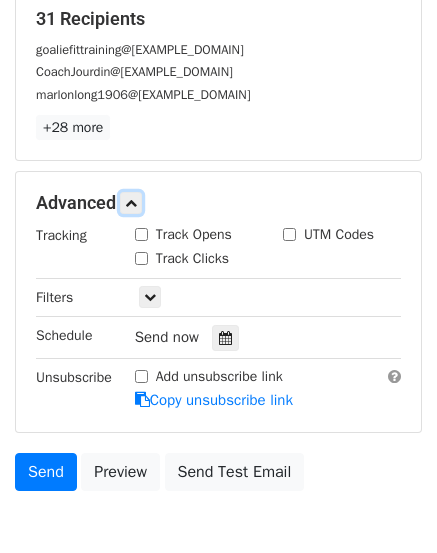 scroll, scrollTop: 400, scrollLeft: 0, axis: vertical 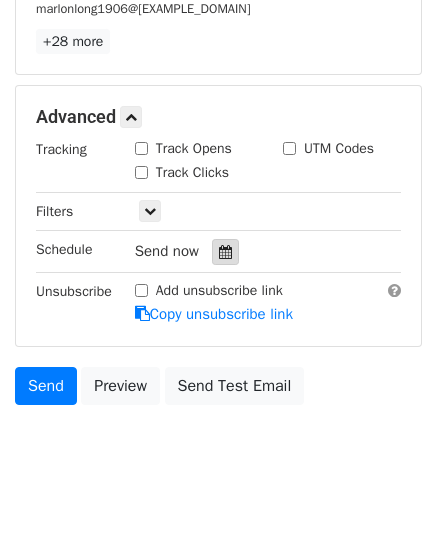 click at bounding box center [225, 252] 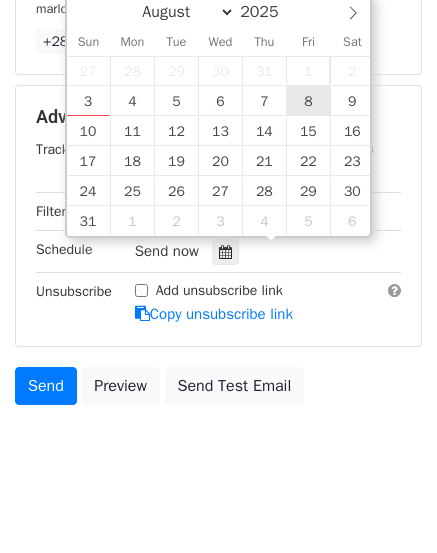 type on "[DATE] [TIME]" 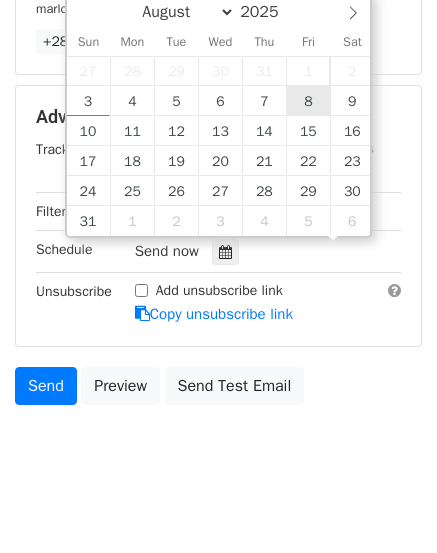 scroll, scrollTop: 1, scrollLeft: 0, axis: vertical 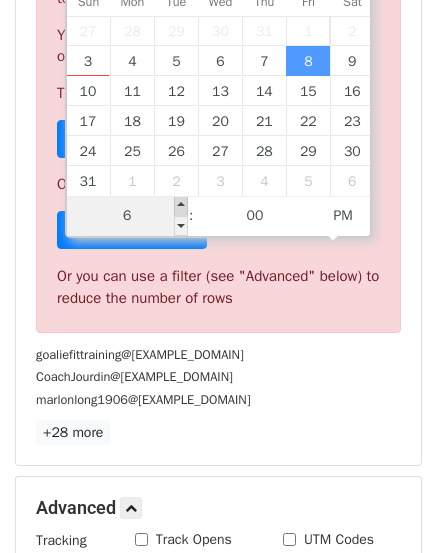 type on "06" 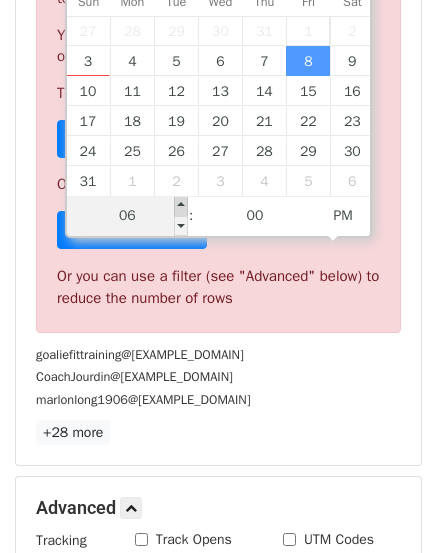 type on "[DATE] [TIME]" 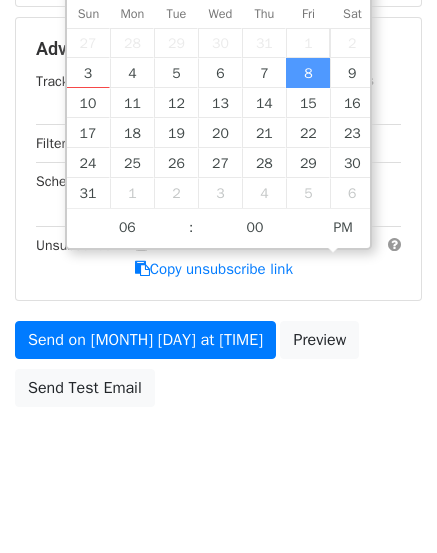 scroll, scrollTop: 400, scrollLeft: 0, axis: vertical 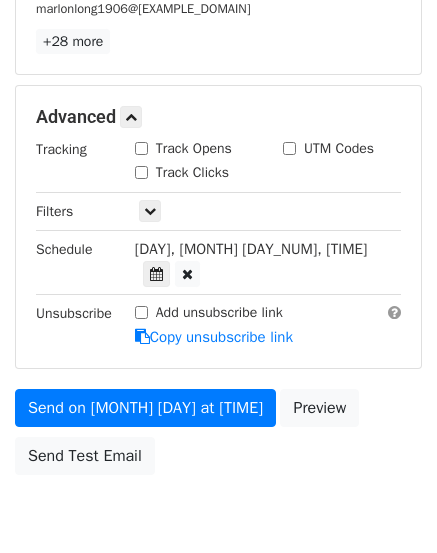 click on "Variables
Copy/paste...
{{First Name}}
{{Email}}
Email column
First Name
Email
Templates
Load...
No templates saved
Save
31 Recipients
goaliefittraining@[EXAMPLE_DOMAIN]
CoachJourdin@[EXAMPLE_DOMAIN]
marlonlong1906@[EXAMPLE_DOMAIN]
+28 more
31 Recipients
×
goaliefittraining@[EXAMPLE_DOMAIN]
CoachJourdin@[EXAMPLE_DOMAIN]
marlonlong1906@[EXAMPLE_DOMAIN]
ENFLOWENCEFITNESS@[EXAMPLE_DOMAIN]
Summerkendall@[EXAMPLE_DOMAIN]
jess90.hackett@[EXAMPLE_DOMAIN]
myerschristopher14@[EXAMPLE_DOMAIN]
jenniferstretch7@[EXAMPLE_DOMAIN]
team.signs2034@[EXAMPLE_DOMAIN]
SeahawksLacrosseDE@[EXAMPLE_DOMAIN]
Beoppositetraining@[EXAMPLE_DOMAIN]
qbodyfitness@[EXAMPLE_DOMAIN]
cskilling@[EXAMPLE_DOMAIN]
MHSBBCHEER@[EXAMPLE_DOMAIN]
janiesemporium@[EXAMPLE_DOMAIN]
tyglamz@[EXAMPLE_DOMAIN]
luciogonzaga13@[EXAMPLE_DOMAIN]
n.brooksck@[EXAMPLE_DOMAIN]
kaiatheodakis12@[EXAMPLE_DOMAIN]" at bounding box center (218, 96) 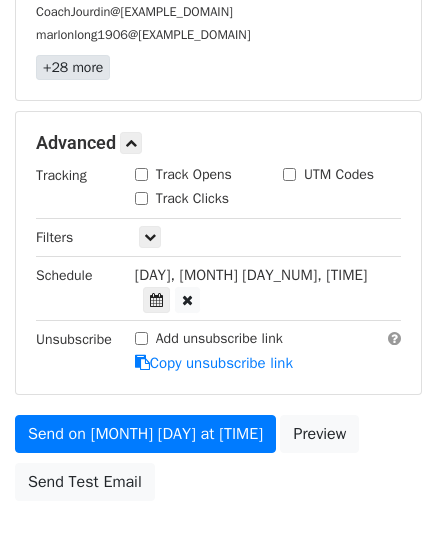 scroll, scrollTop: 468, scrollLeft: 0, axis: vertical 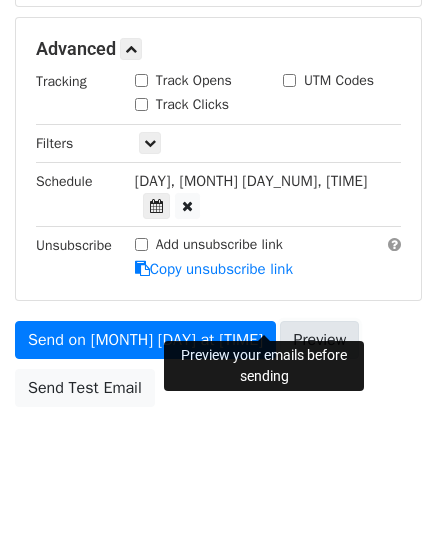 click on "Preview" at bounding box center (319, 340) 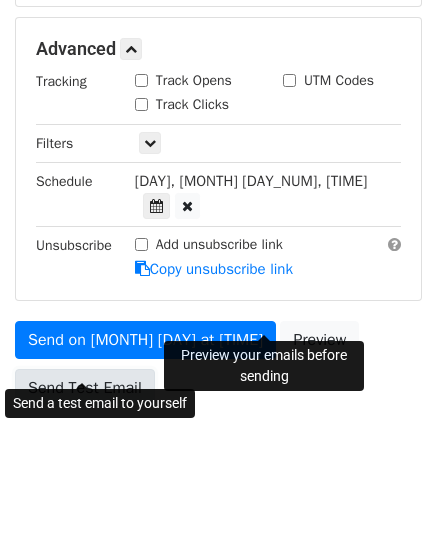 click on "Send Test Email" at bounding box center (85, 388) 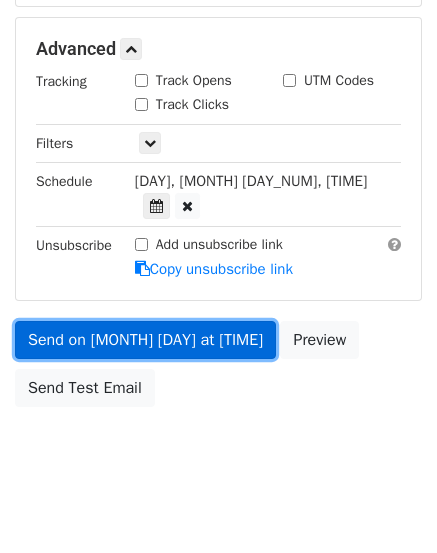 click on "Send on [MONTH] [NUMBER] at [TIME]" at bounding box center (145, 340) 